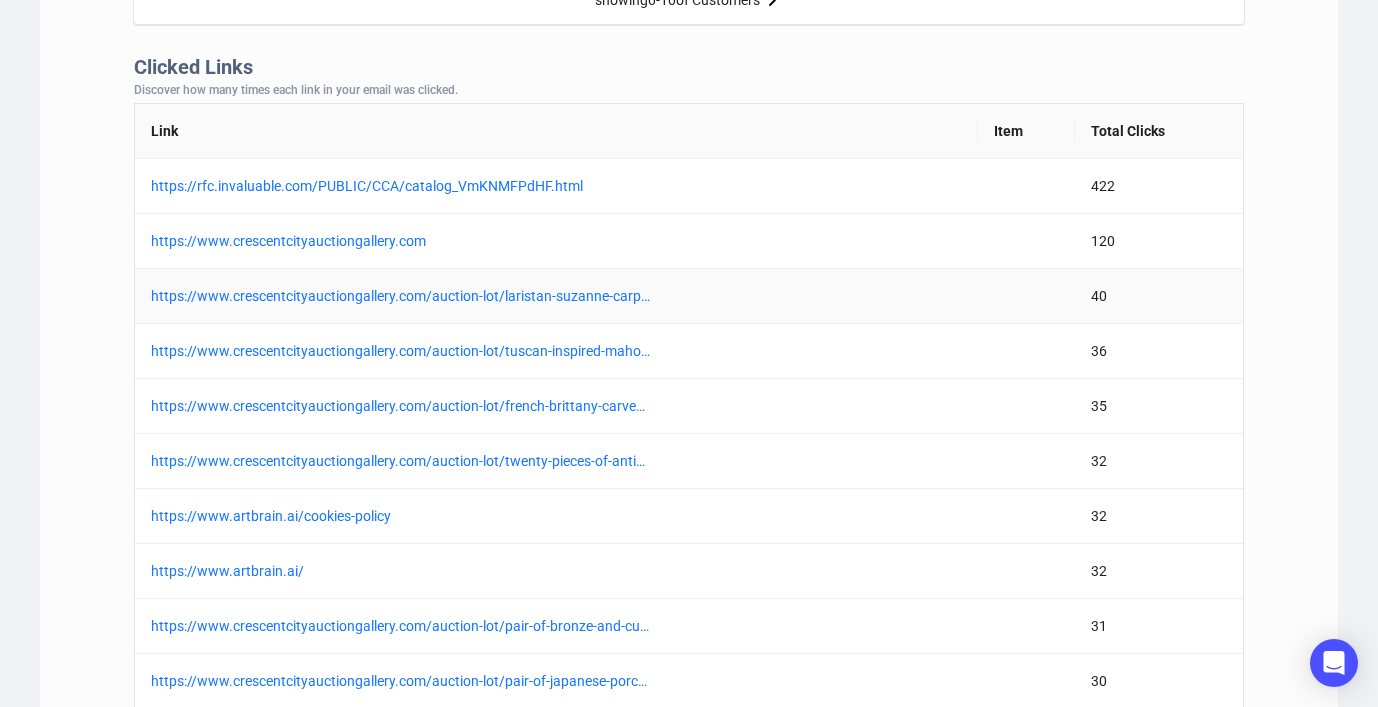 scroll, scrollTop: 1600, scrollLeft: 0, axis: vertical 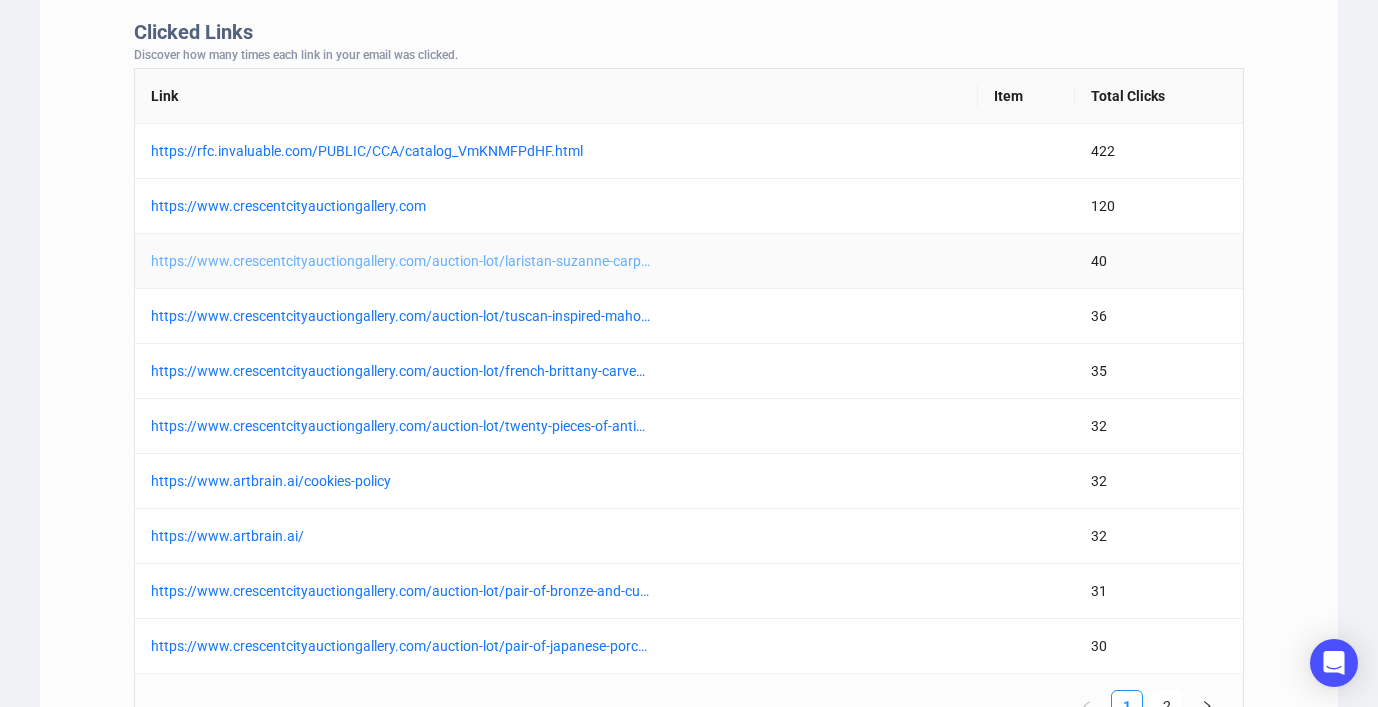 click on "https://www.crescentcityauctiongallery.com/auction-lot/laristan-suzanne-carpet-6-x-8-10_d4e4955b5d" at bounding box center [401, 261] 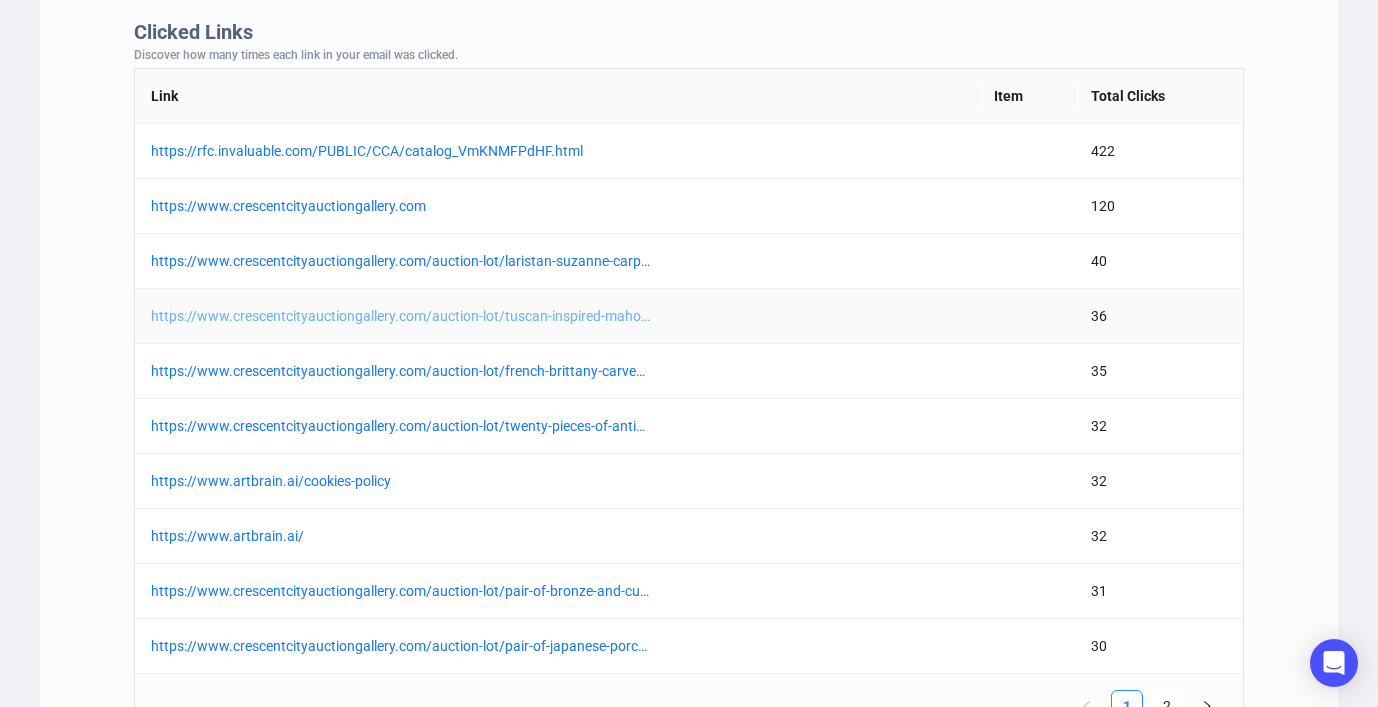click on "https://www.crescentcityauctiongallery.com/auction-lot/tuscan-inspired-mahogany-refectory-table-21st-c-h_58447c7879" at bounding box center (401, 316) 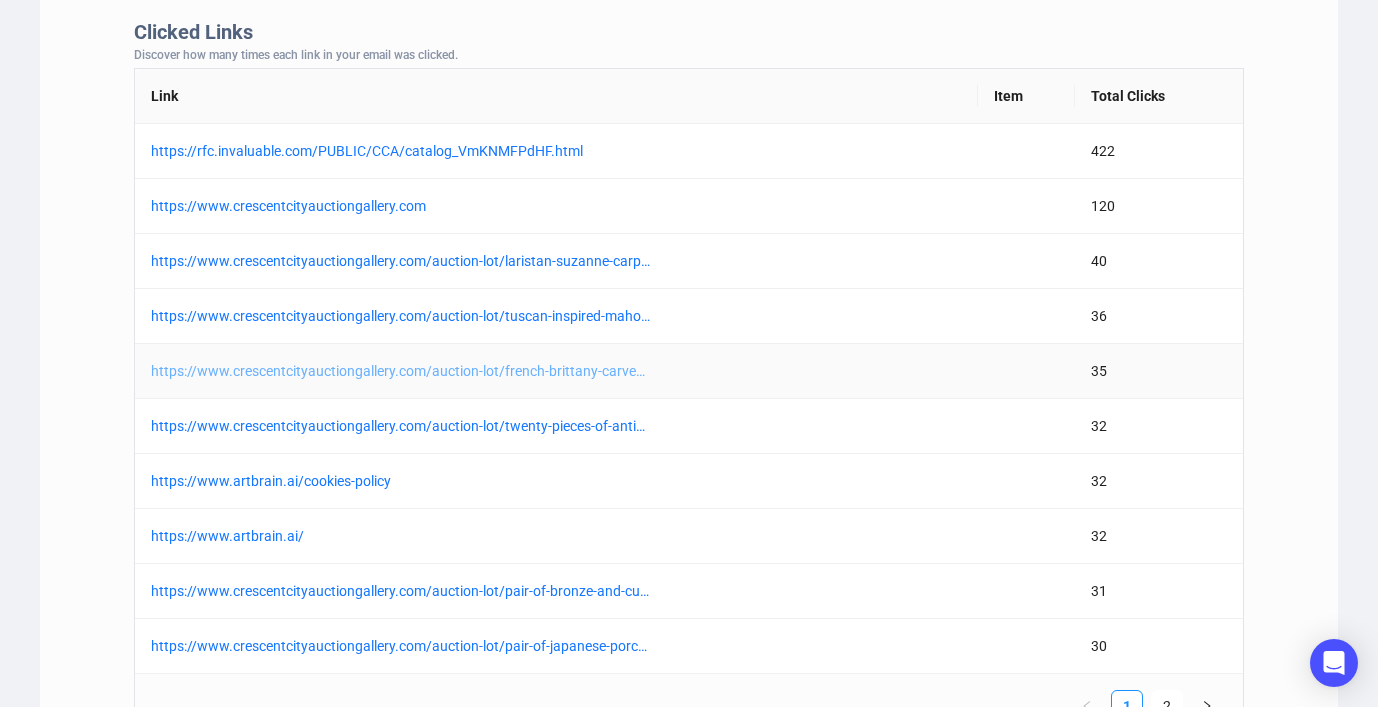 click on "https://www.crescentcityauctiongallery.com/auction-lot/french-brittany-carved-walnut-coffer-18th-c-h-34-_f2f46298a6" at bounding box center (401, 371) 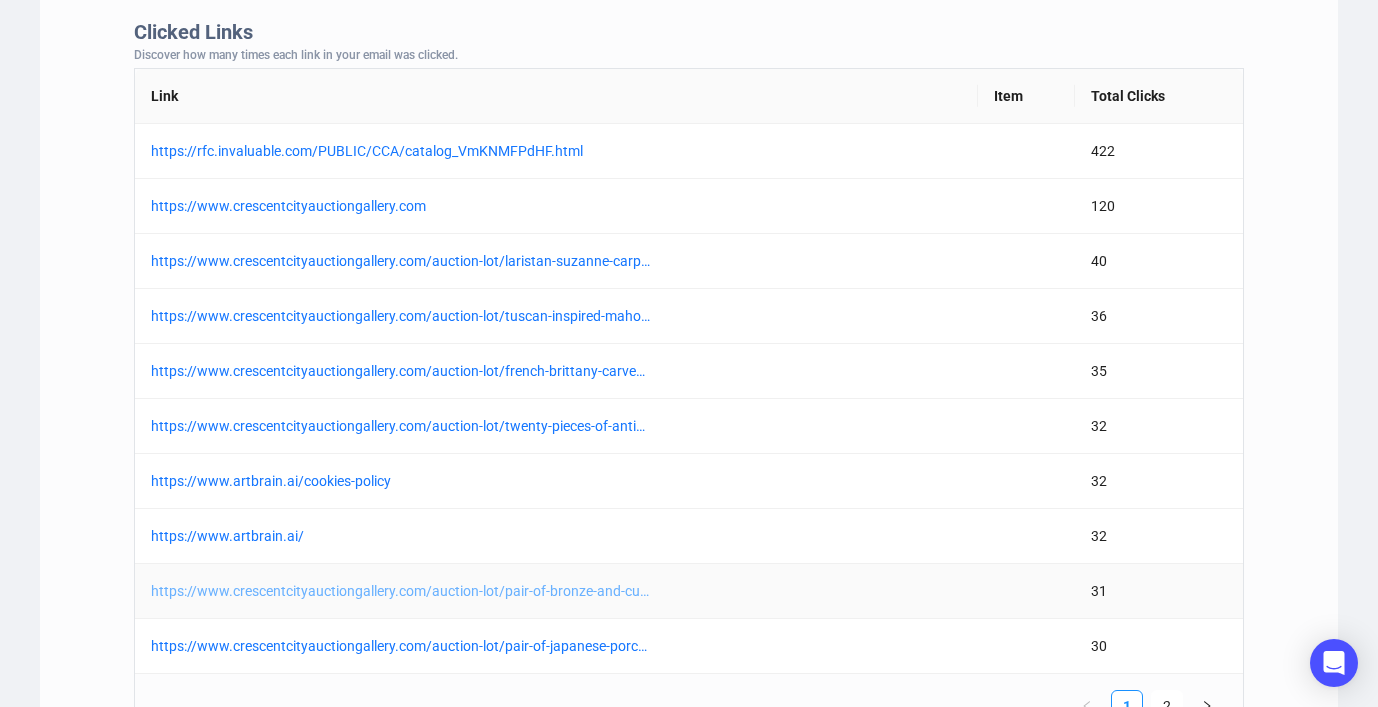 click on "https://www.crescentcityauctiongallery.com/auction-lot/pair-of-bronze-and-cut-glass-trumpet-vases-late-1_4ef427e9e1" at bounding box center [401, 591] 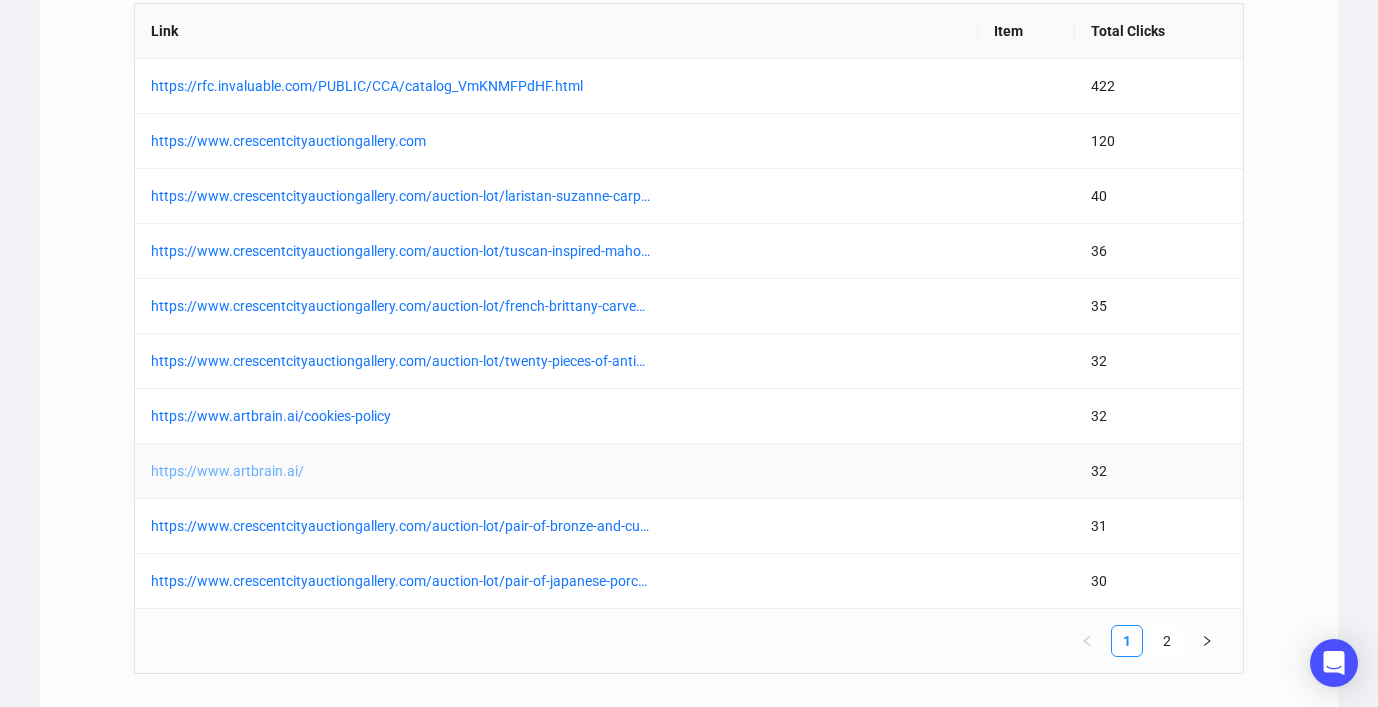 scroll, scrollTop: 1704, scrollLeft: 0, axis: vertical 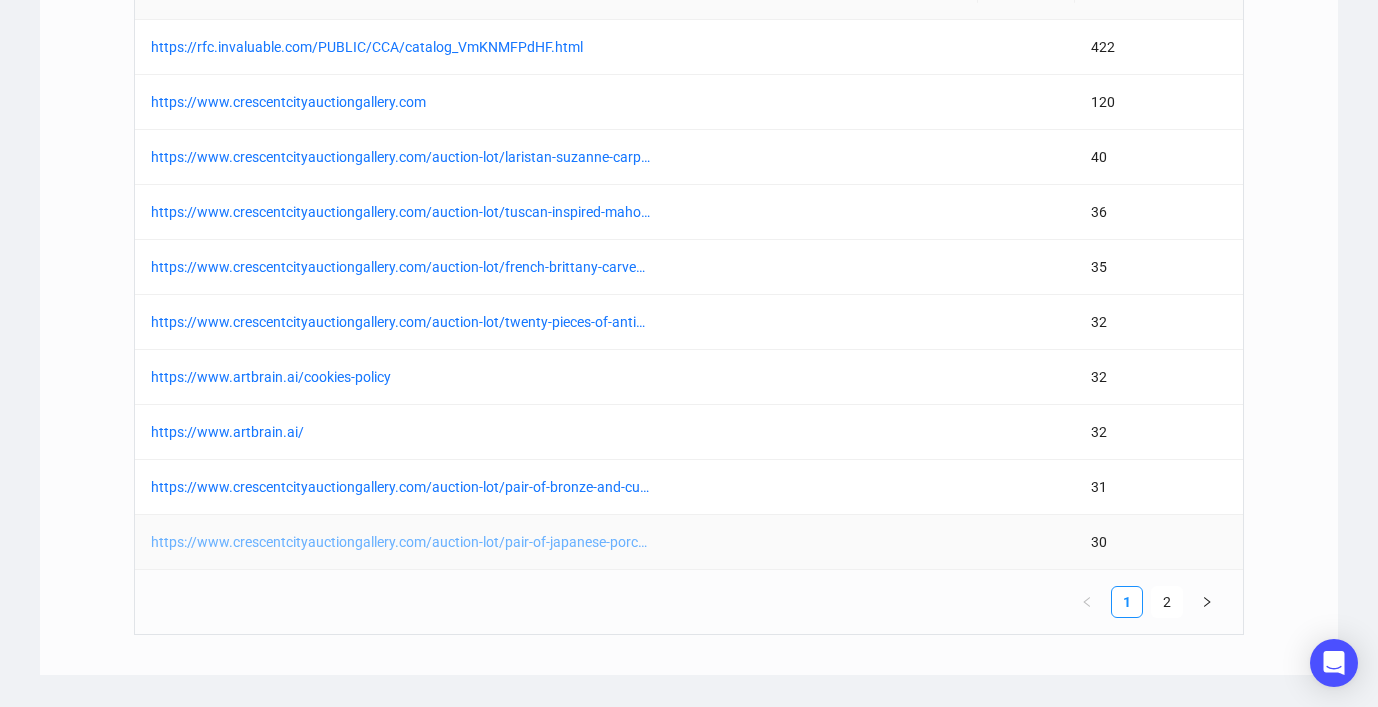 click on "https://www.crescentcityauctiongallery.com/auction-lot/pair-of-japanese-porcelain-frogs-20th-c-larger-h-_2794221b95" at bounding box center (401, 542) 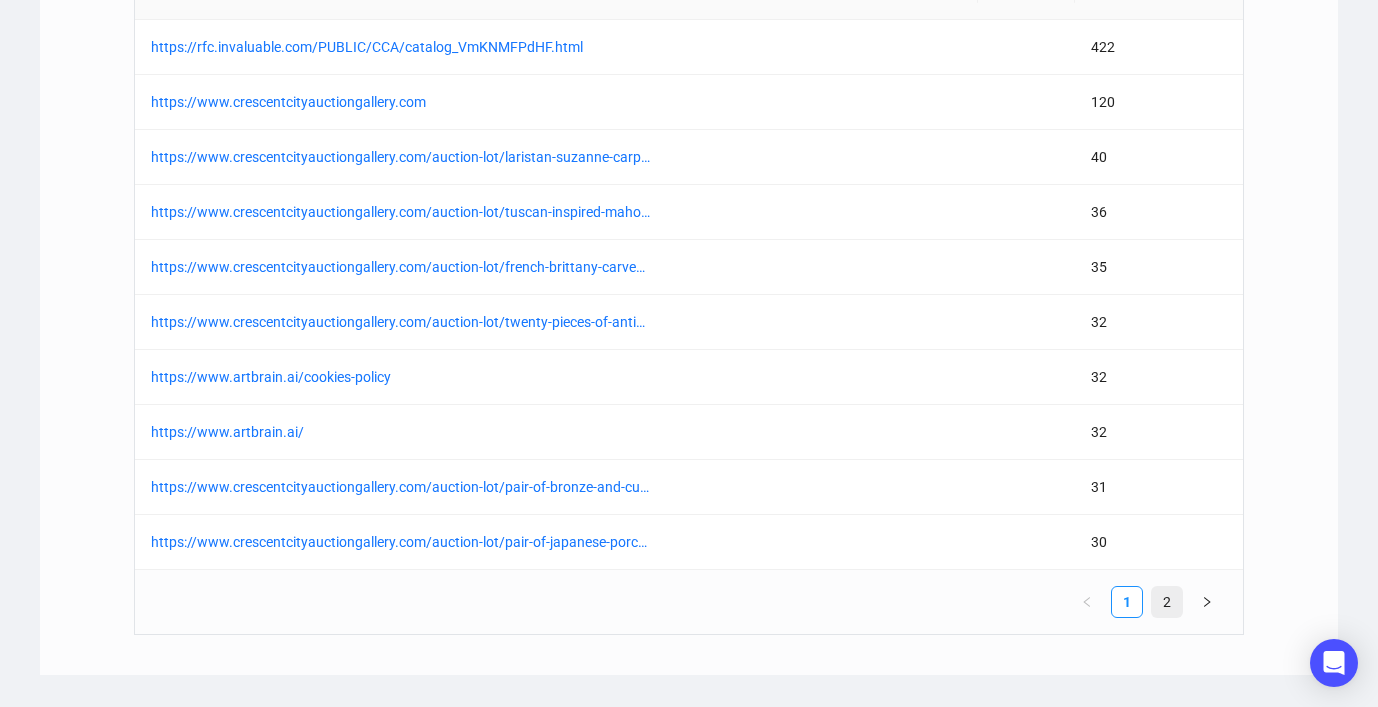 click on "2" at bounding box center (1167, 602) 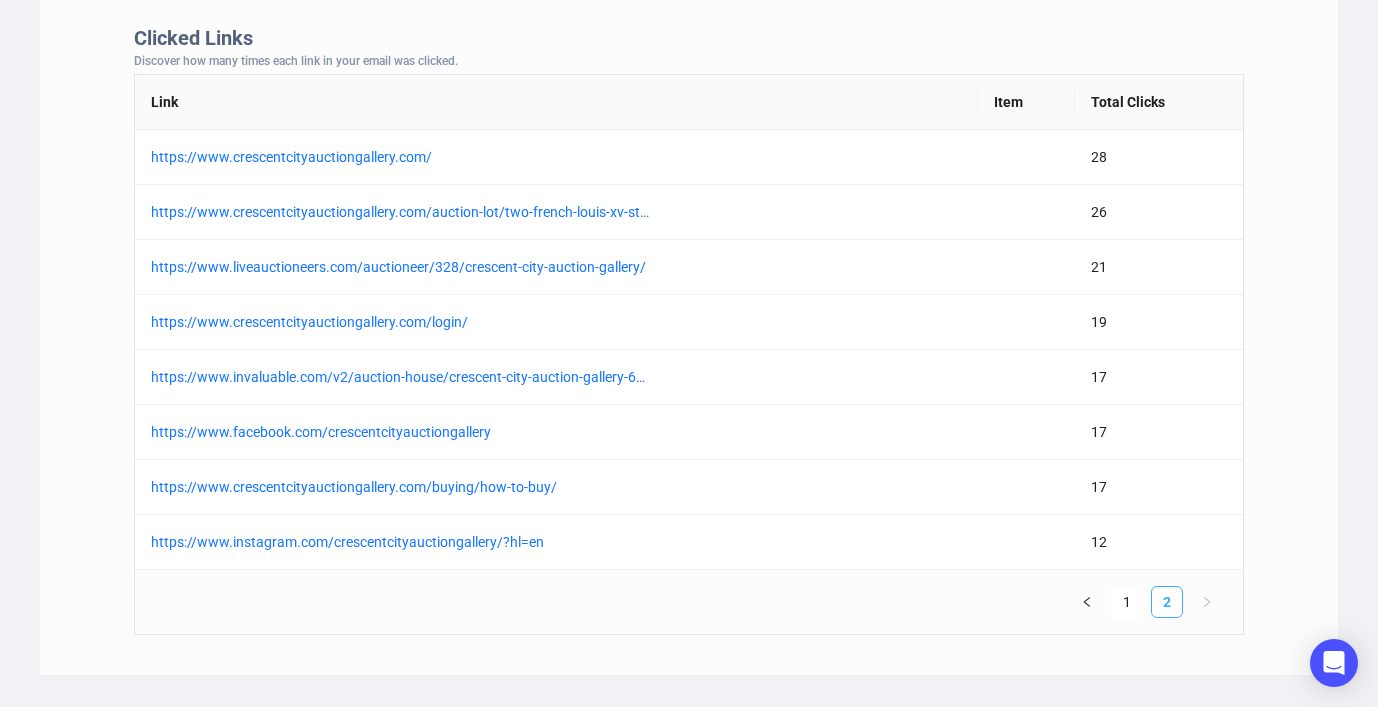 scroll, scrollTop: 1594, scrollLeft: 0, axis: vertical 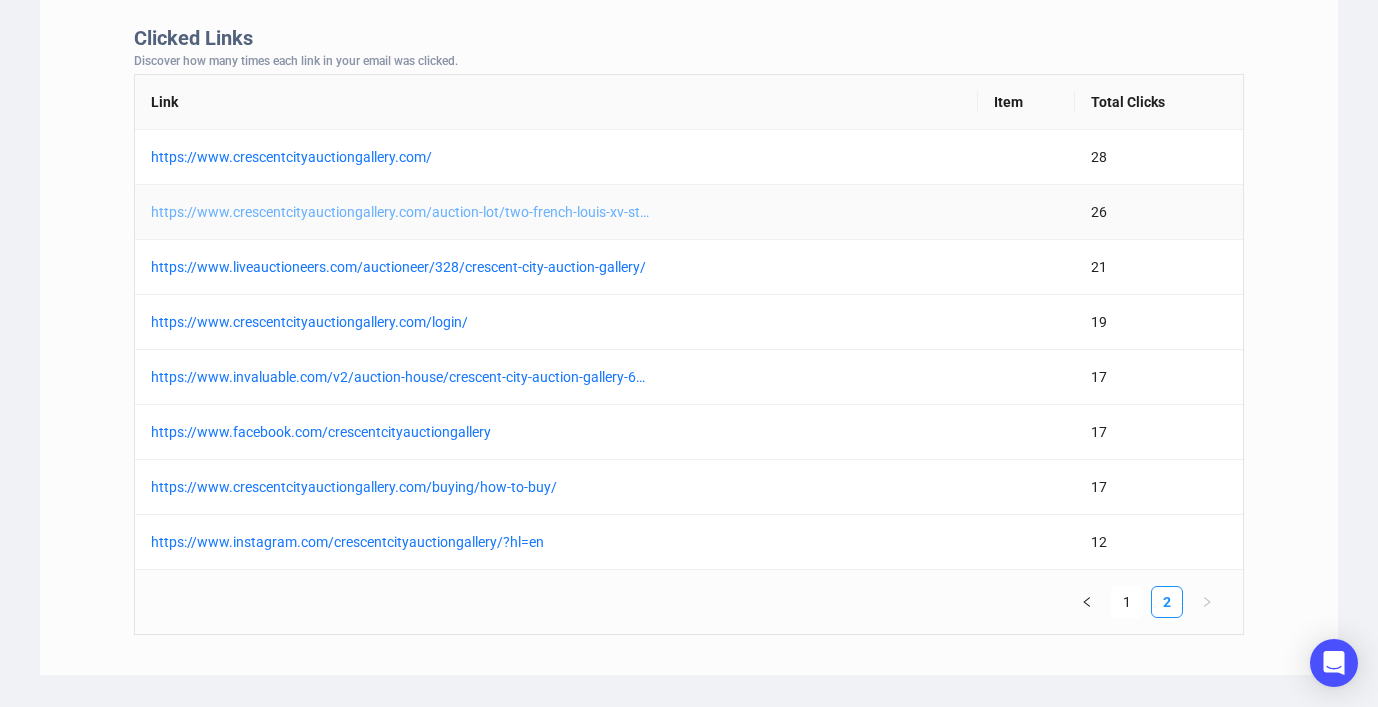 click on "https://www.crescentcityauctiongallery.com/auction-lot/two-french-louis-xv-style-carved-walnut-bergeres-_c3e48cfb65" at bounding box center [401, 212] 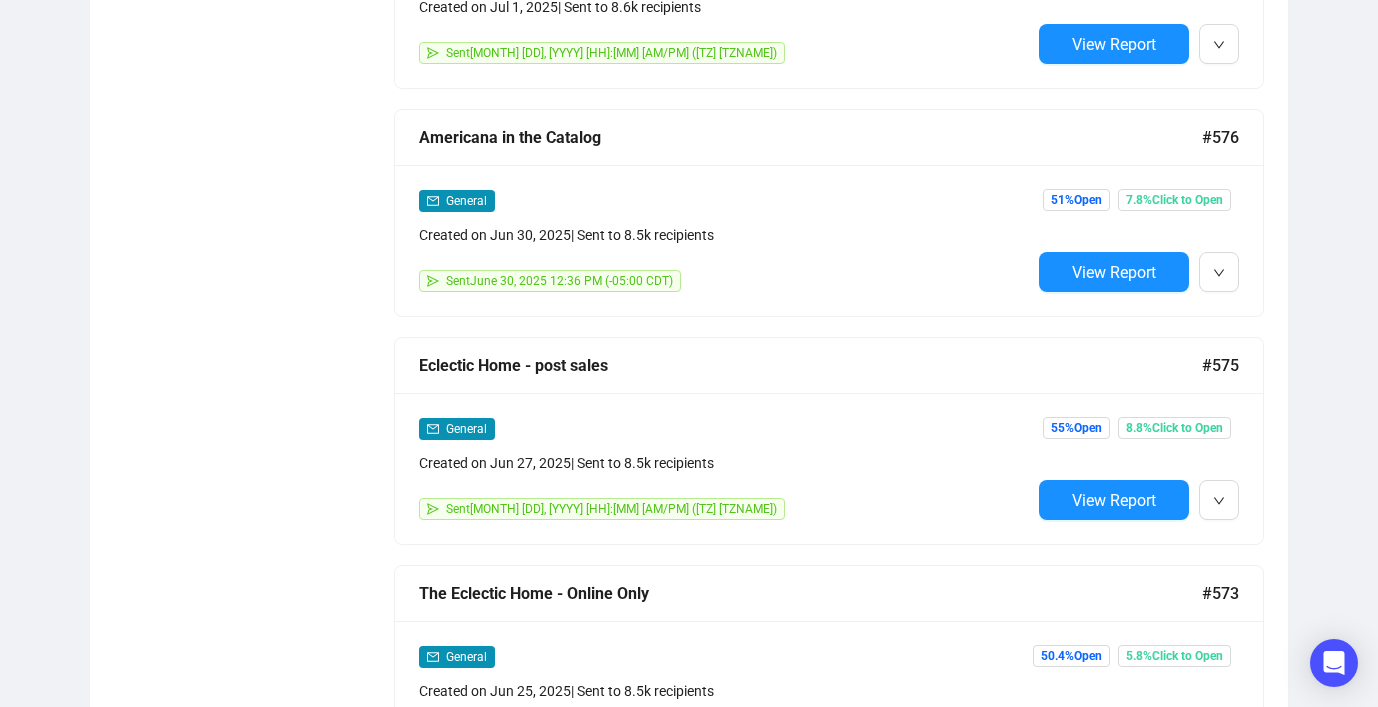 scroll, scrollTop: 1950, scrollLeft: 0, axis: vertical 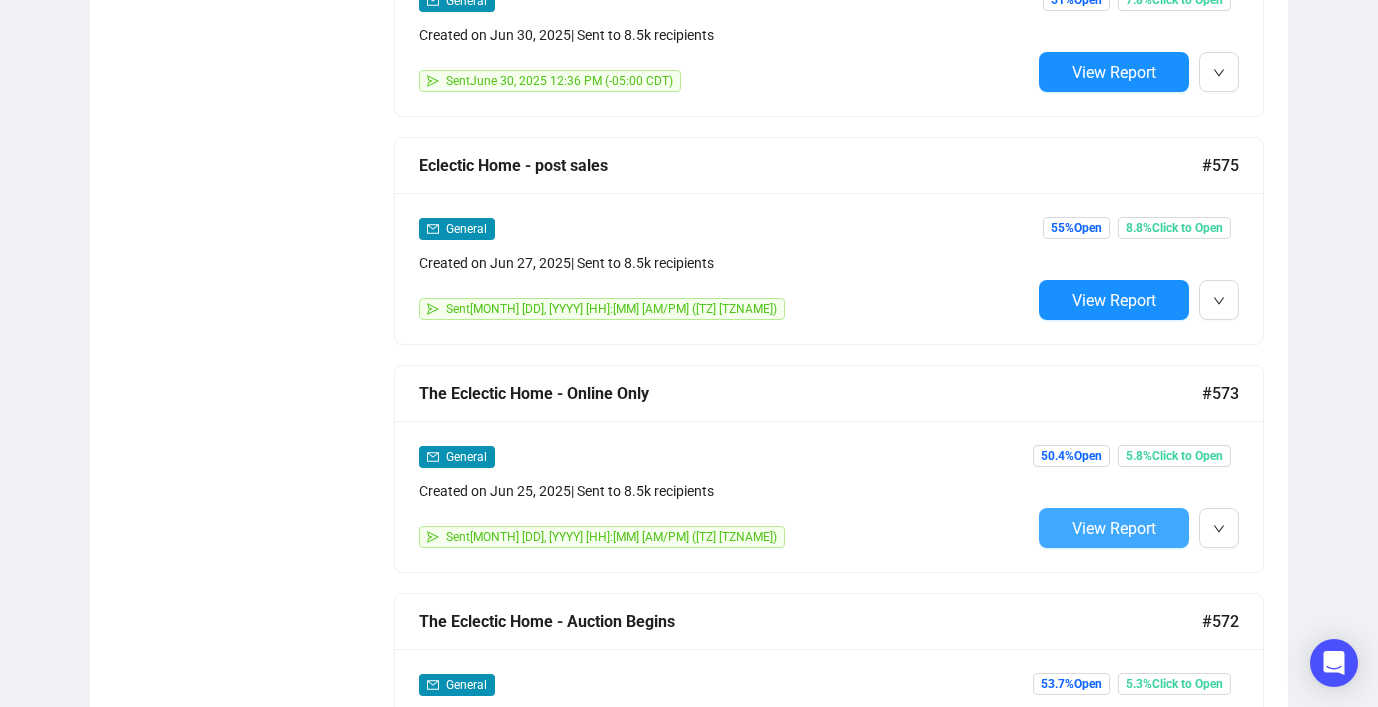 click on "View Report" at bounding box center [1114, 528] 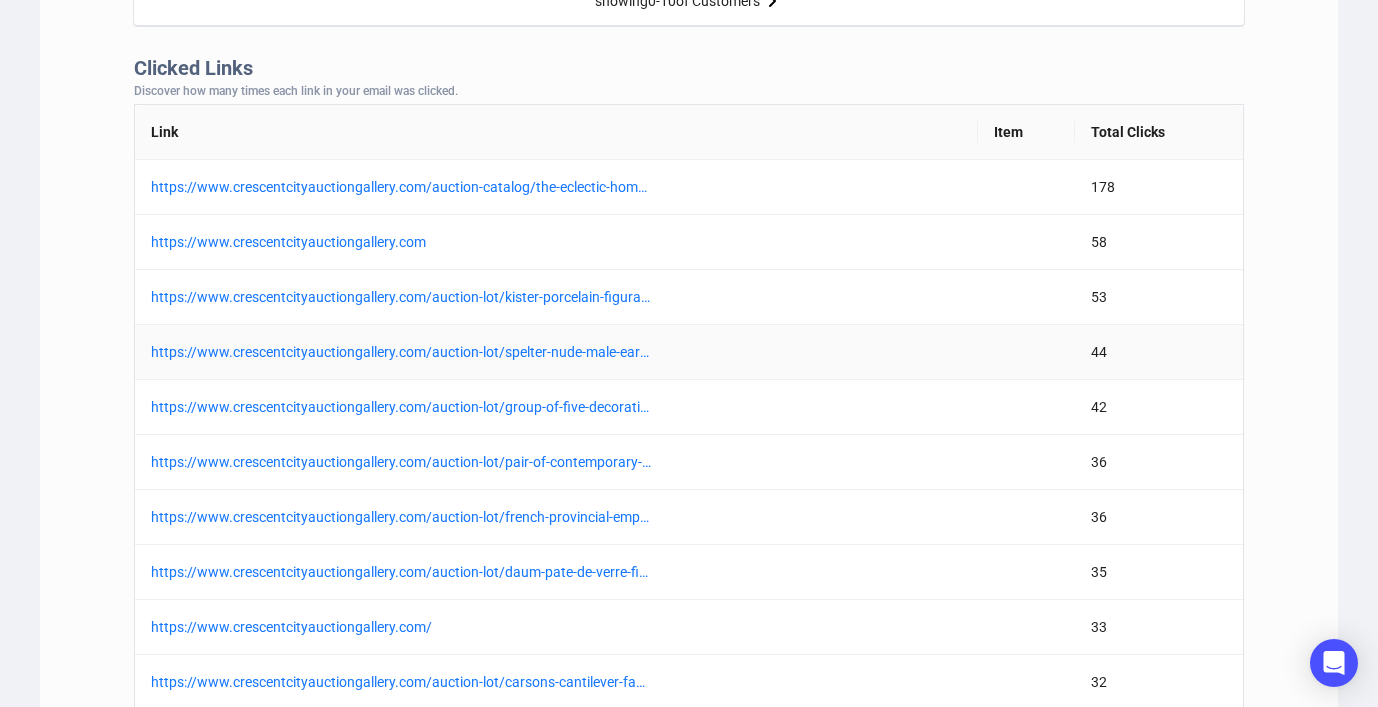 scroll, scrollTop: 1600, scrollLeft: 0, axis: vertical 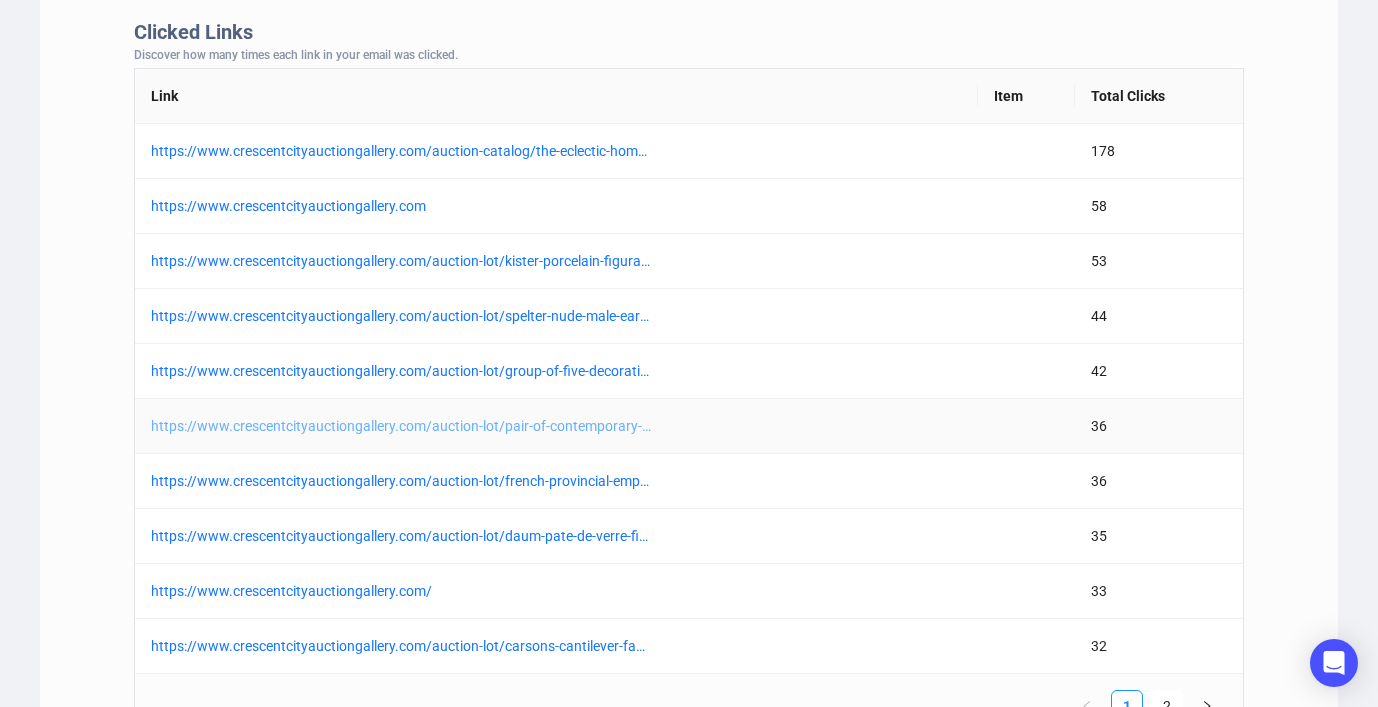 click on "https://www.crescentcityauctiongallery.com/auction-lot/pair-of-contemporary-paul-evans-style-stainless-s_46b46888ce" at bounding box center [401, 426] 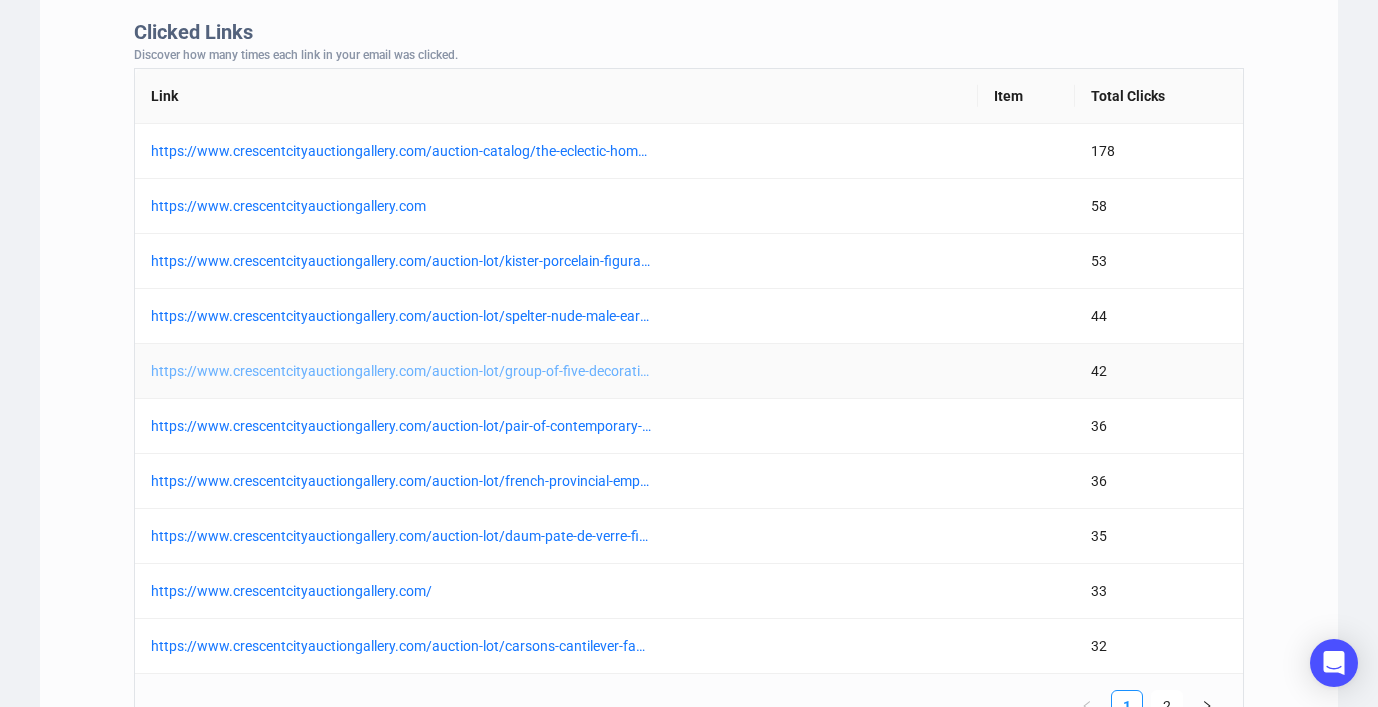 click on "https://www.crescentcityauctiongallery.com/auction-lot/group-of-five-decorative-faience-cicadas-20th-c-v_45a4df1bb2" at bounding box center (401, 371) 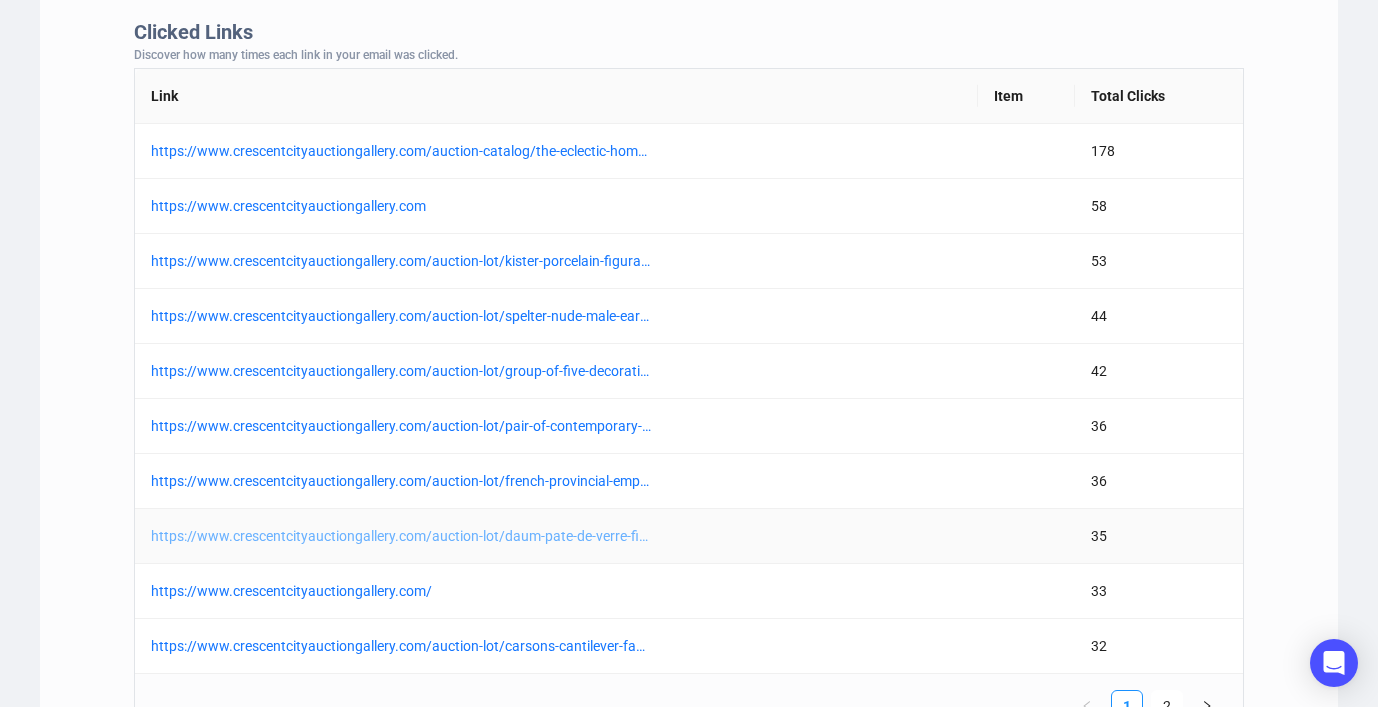click on "https://www.crescentcityauctiongallery.com/auction-lot/daum-pate-de-verre-fig-leaf-bowl-20th-c-h-1-3-4-i_b4e49b09bb" at bounding box center (401, 536) 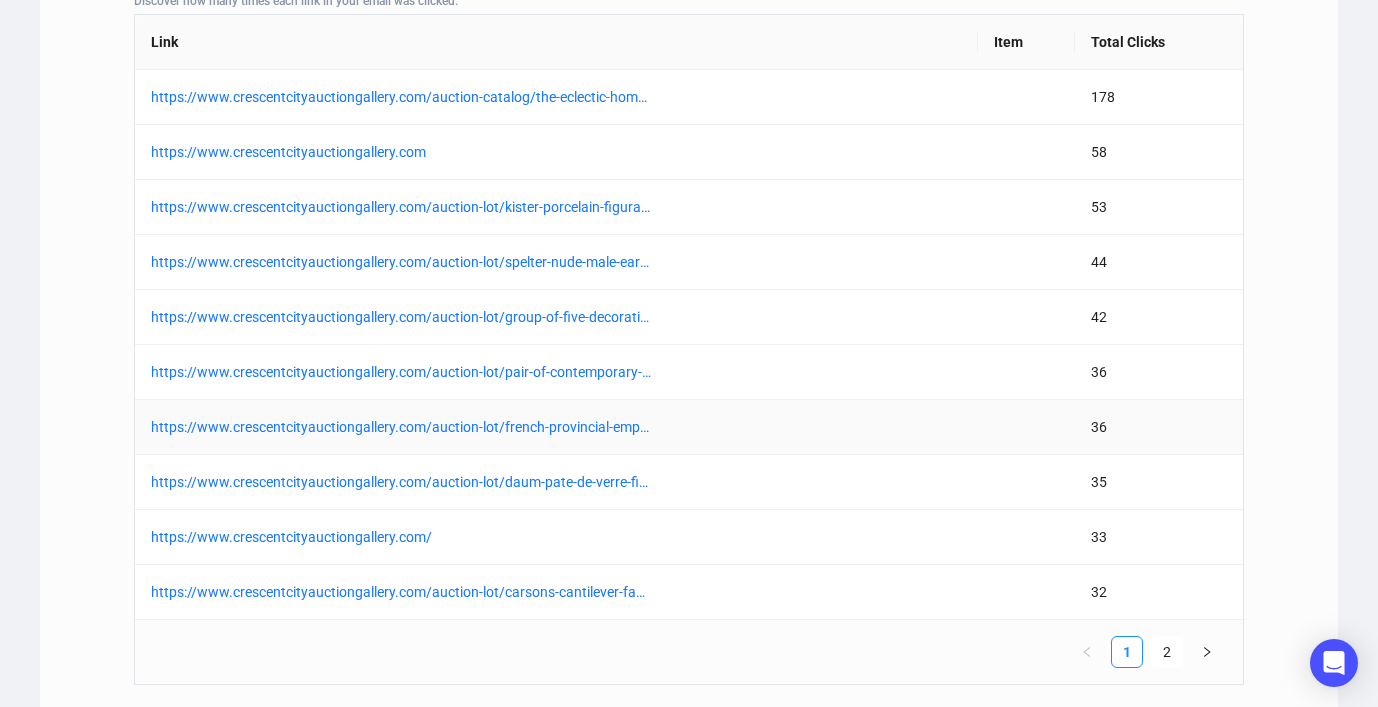 scroll, scrollTop: 1704, scrollLeft: 0, axis: vertical 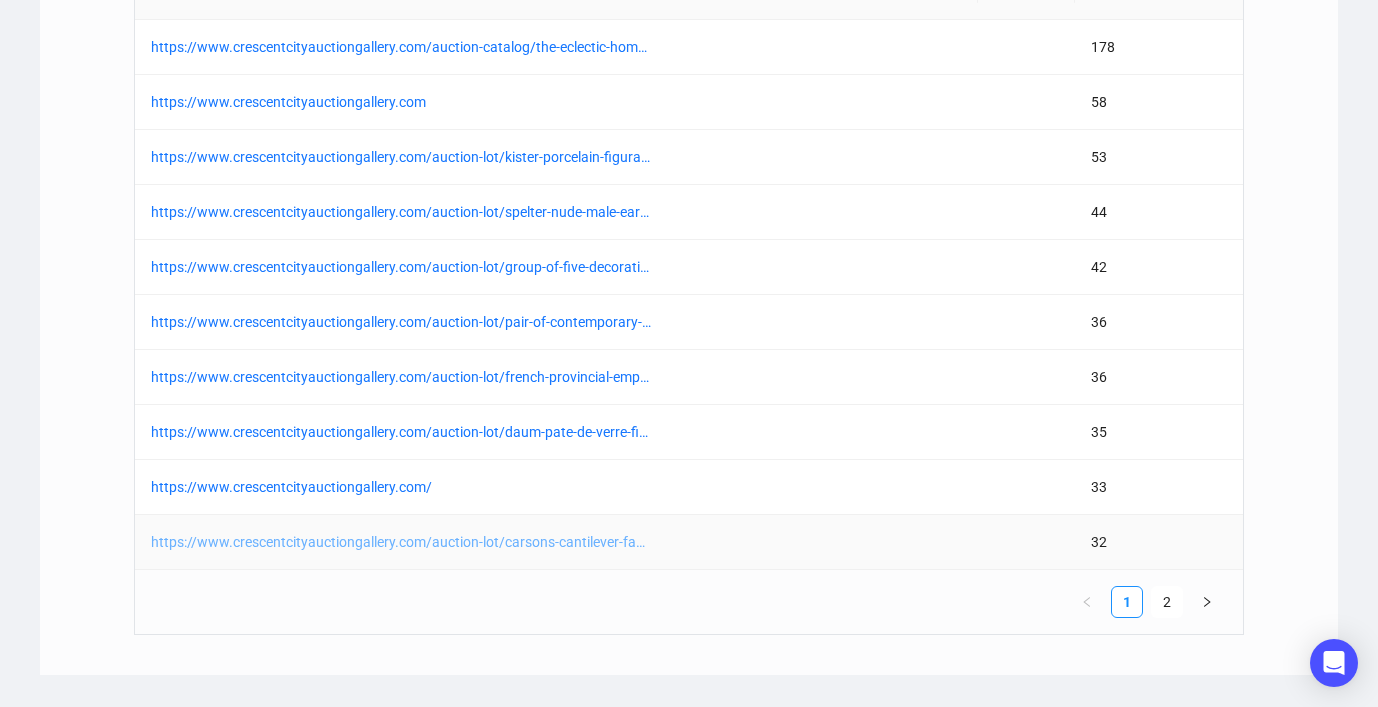 click on "https://www.crescentcityauctiongallery.com/auction-lot/carsons-cantilever-faux-marble-and-glass-low-tabl_2af4cac9c1" at bounding box center (401, 542) 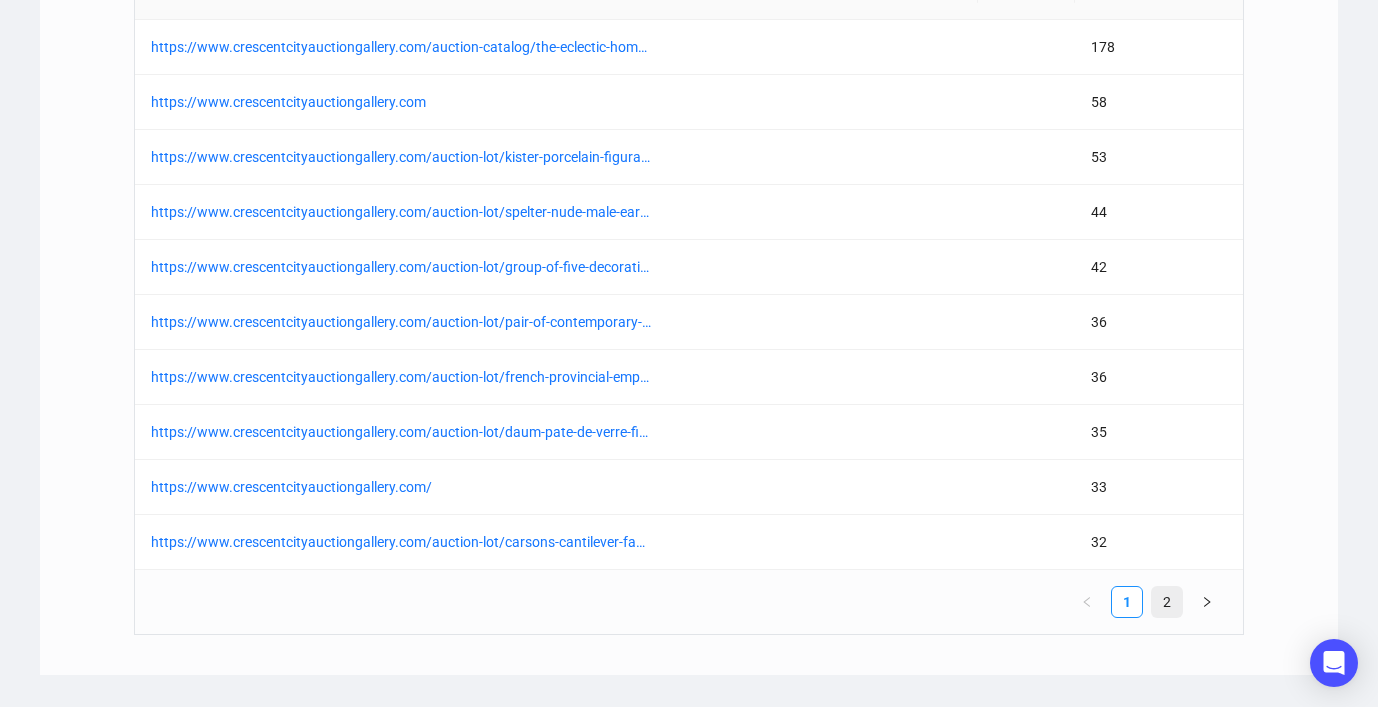 click on "2" at bounding box center [1167, 602] 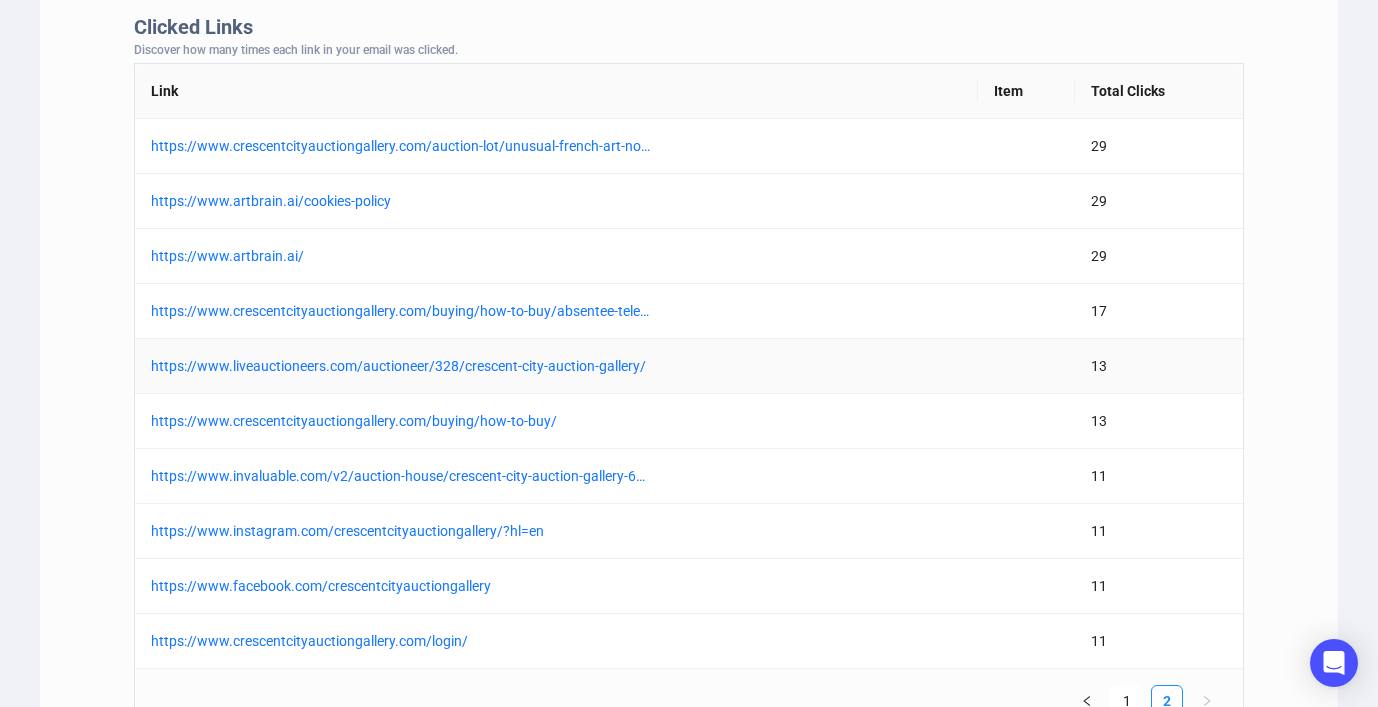 scroll, scrollTop: 1604, scrollLeft: 0, axis: vertical 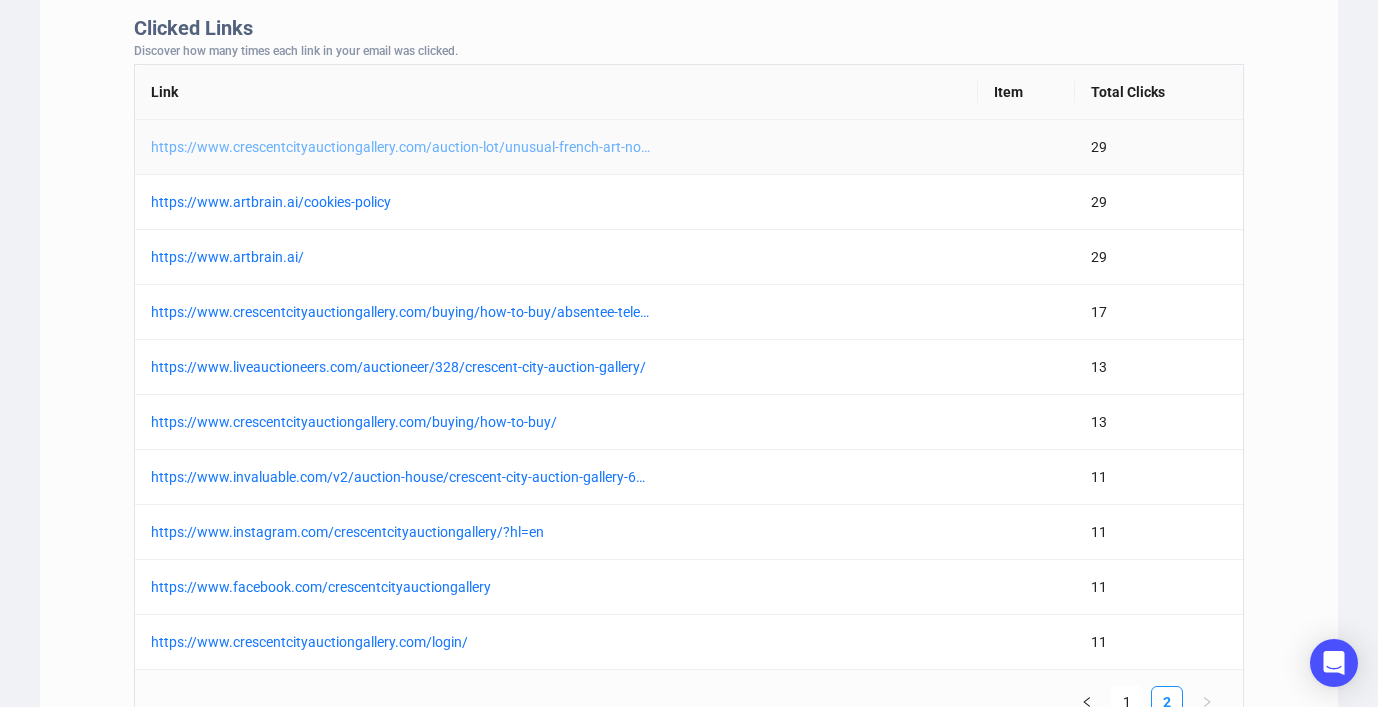 click on "https://www.crescentcityauctiongallery.com/auction-lot/unusual-french-art-nouveau-three-piece-speckled-p_3f24123bd5" at bounding box center (401, 147) 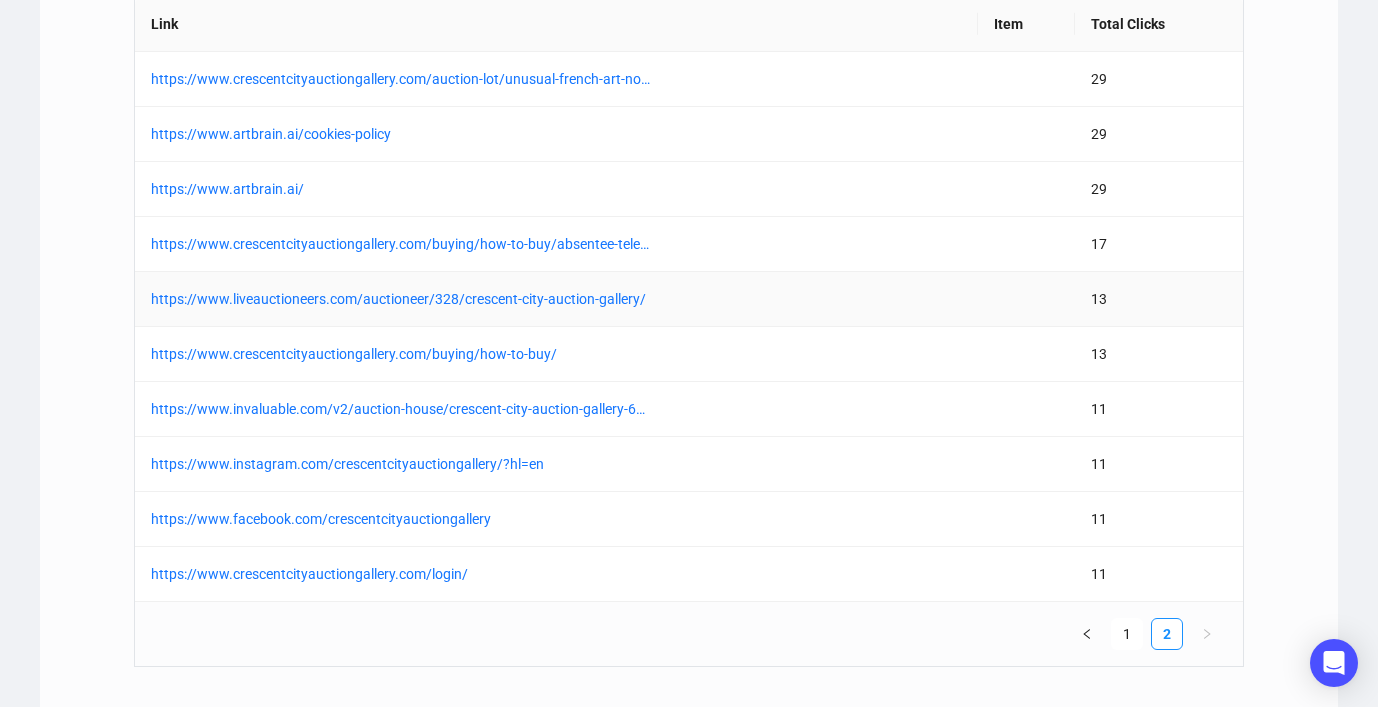 scroll, scrollTop: 1704, scrollLeft: 0, axis: vertical 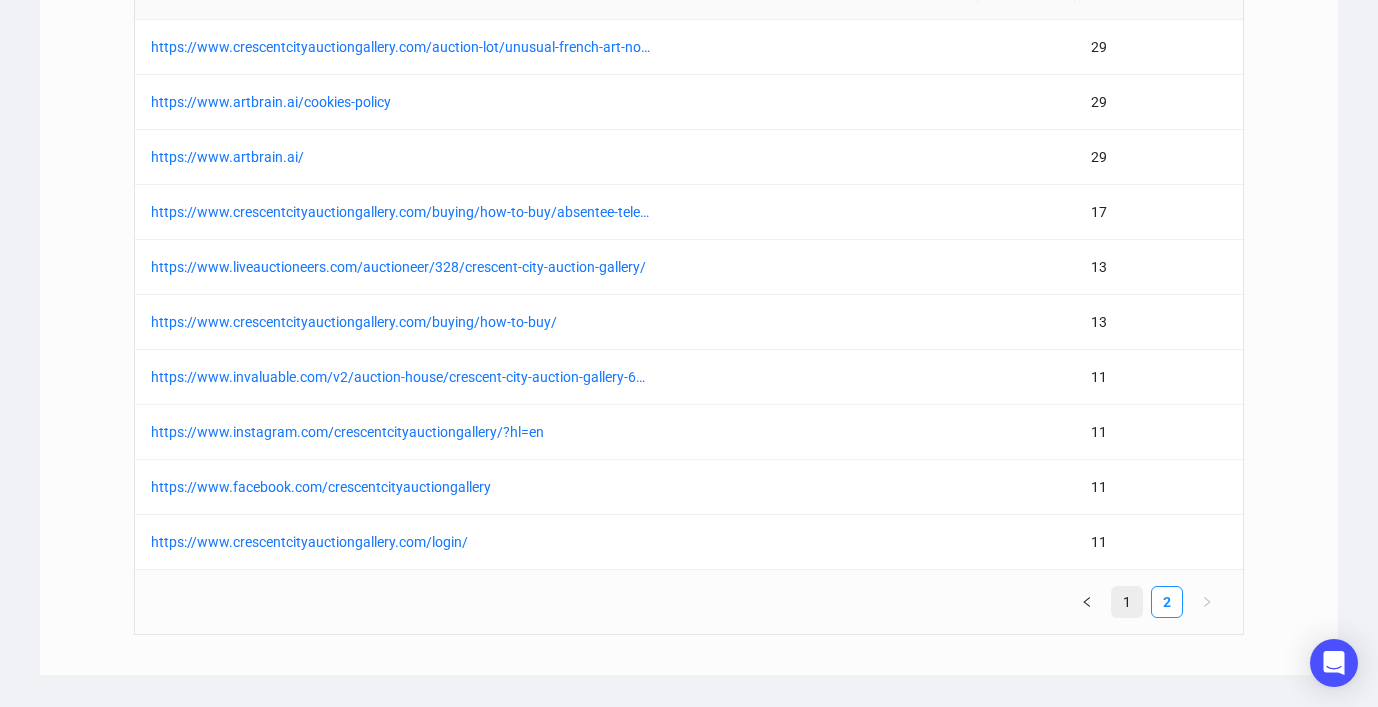 click on "1" at bounding box center [1127, 602] 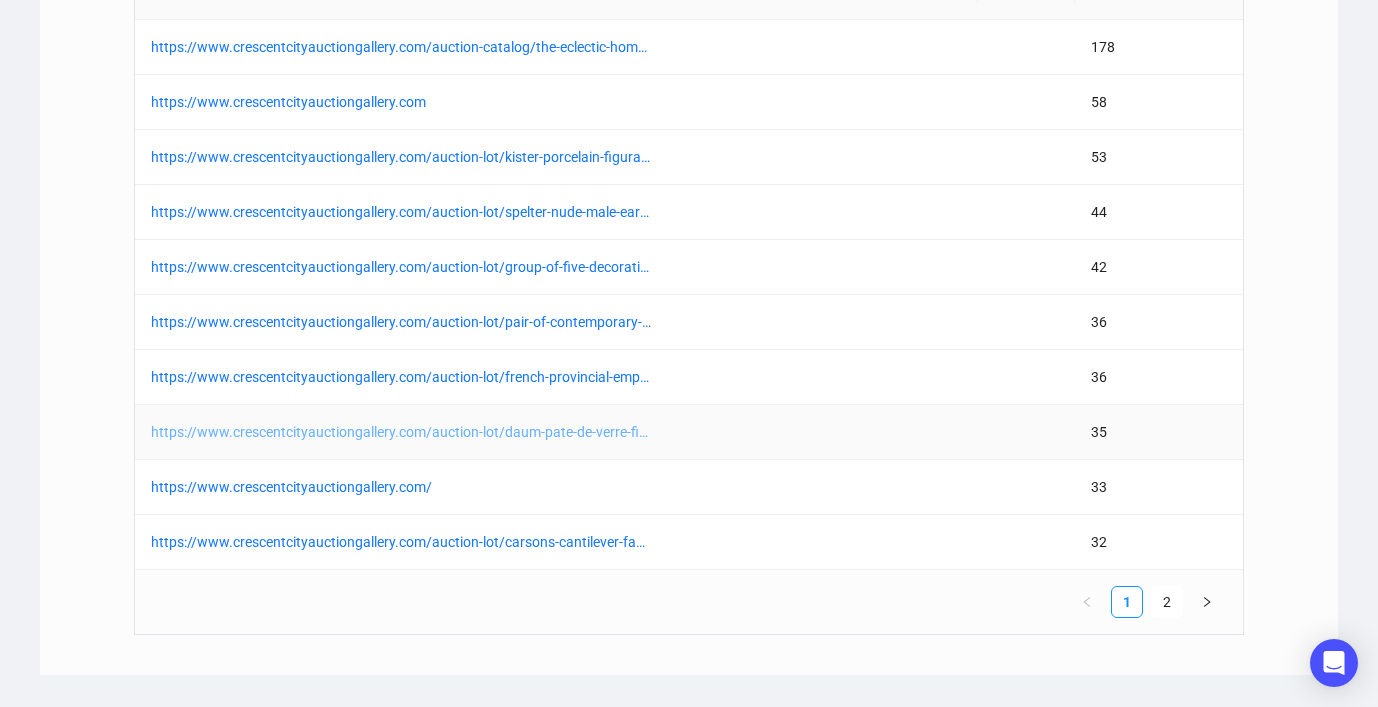 scroll, scrollTop: 1504, scrollLeft: 0, axis: vertical 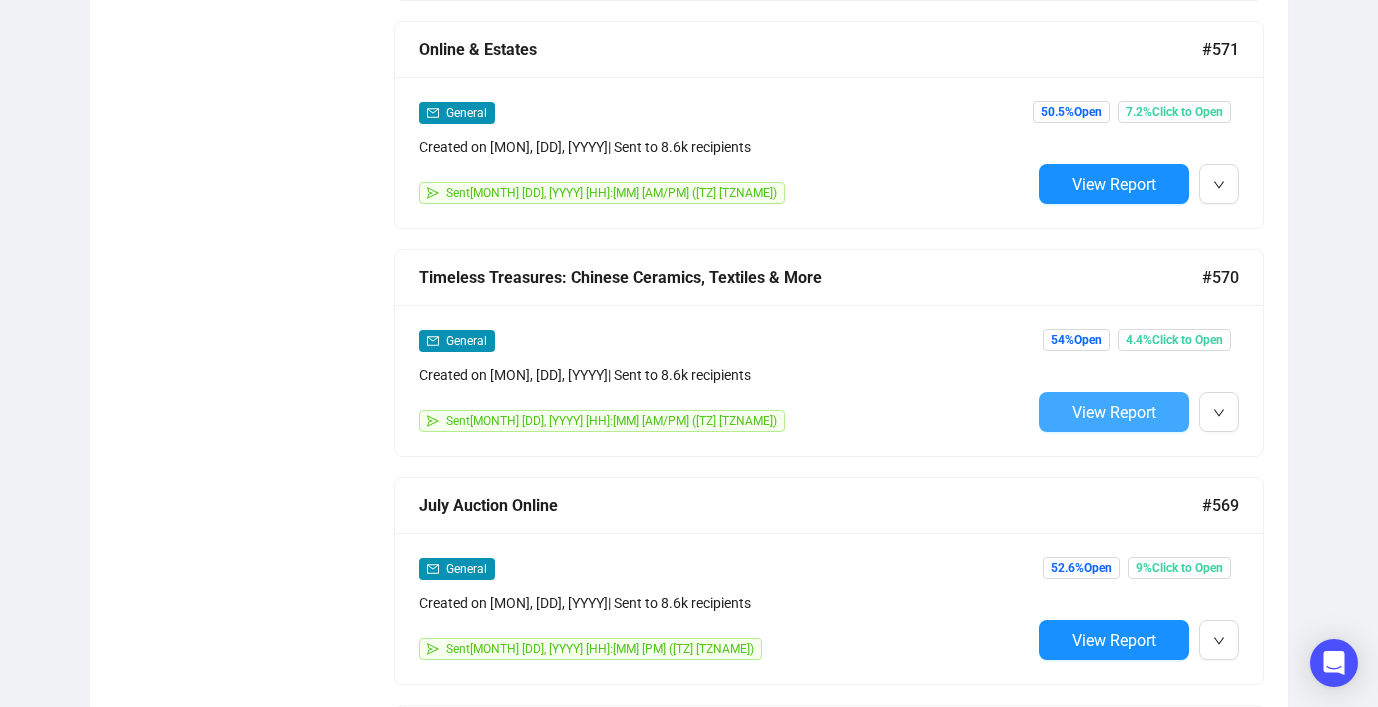 click on "View Report" at bounding box center [1114, 412] 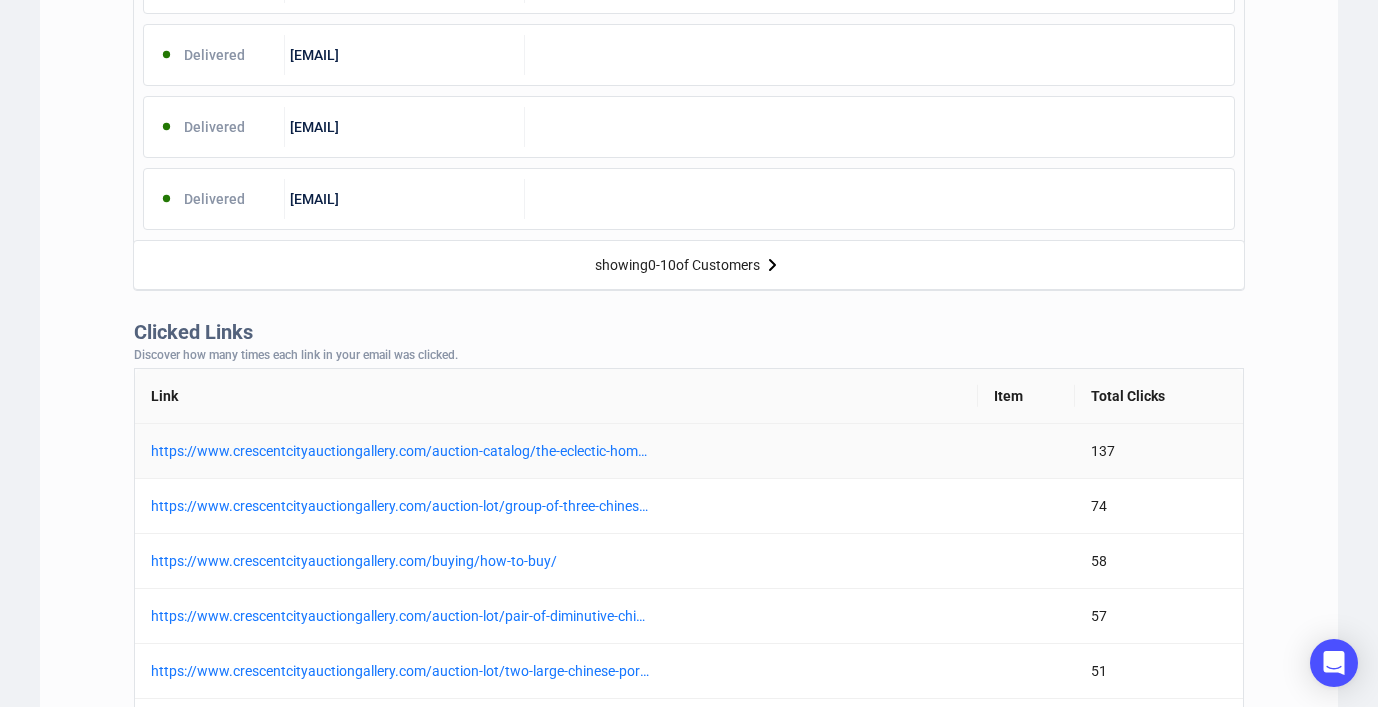 scroll, scrollTop: 1500, scrollLeft: 0, axis: vertical 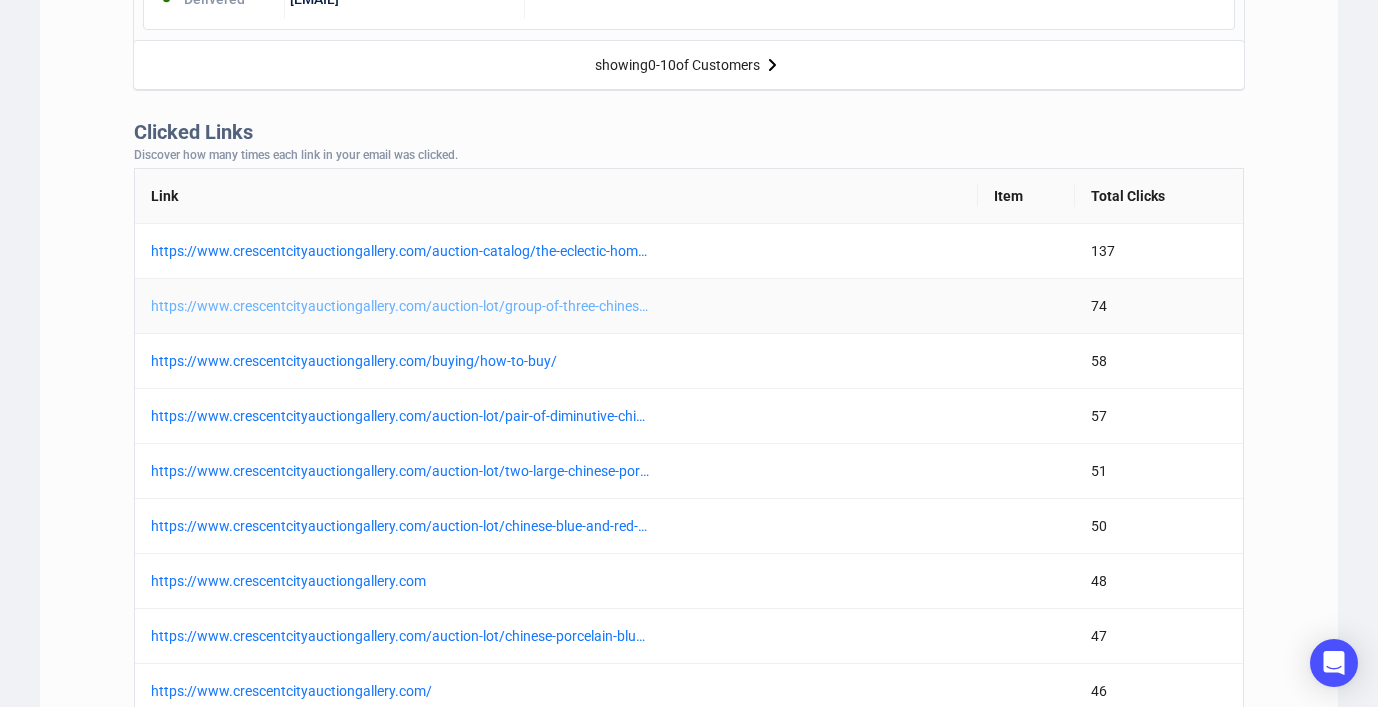 click on "https://www.crescentcityauctiongallery.com/auction-lot/group-of-three-chinese-yellow-porcelain-items-19t_eea4e54a25" at bounding box center [401, 306] 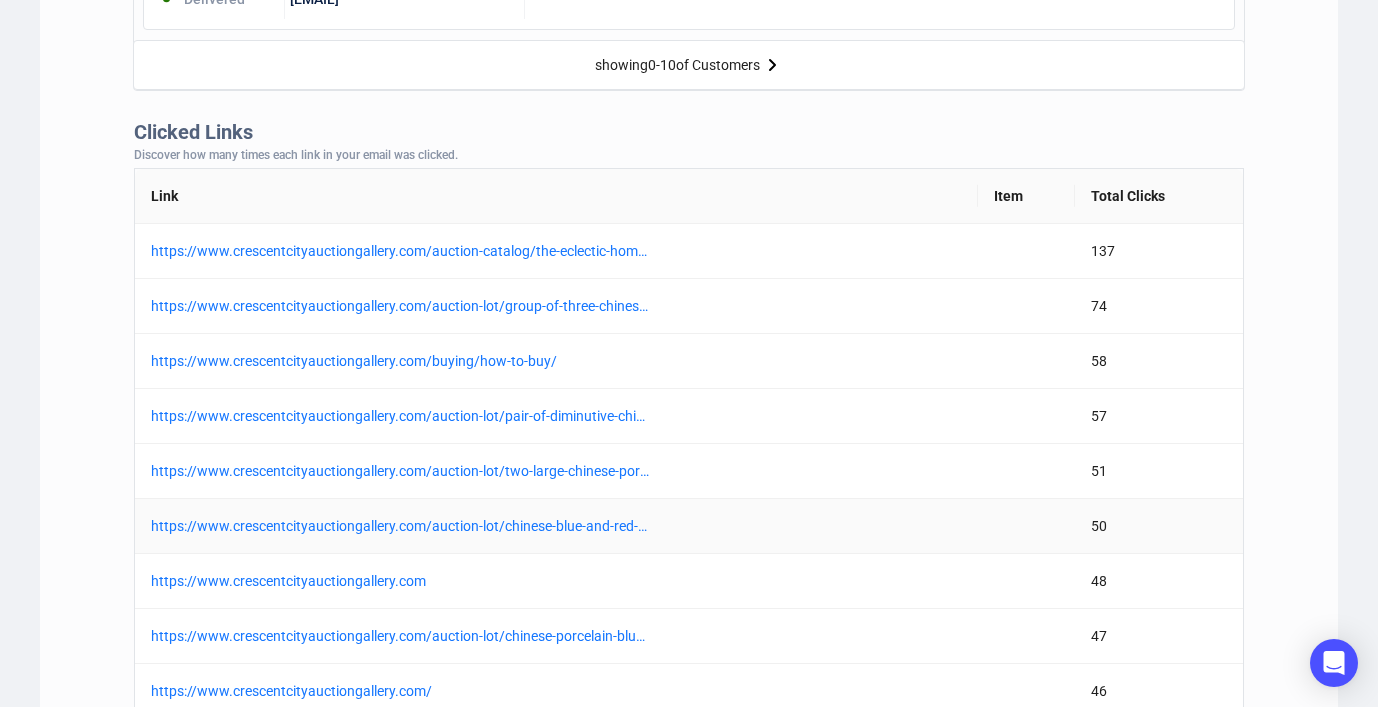 scroll, scrollTop: 1700, scrollLeft: 0, axis: vertical 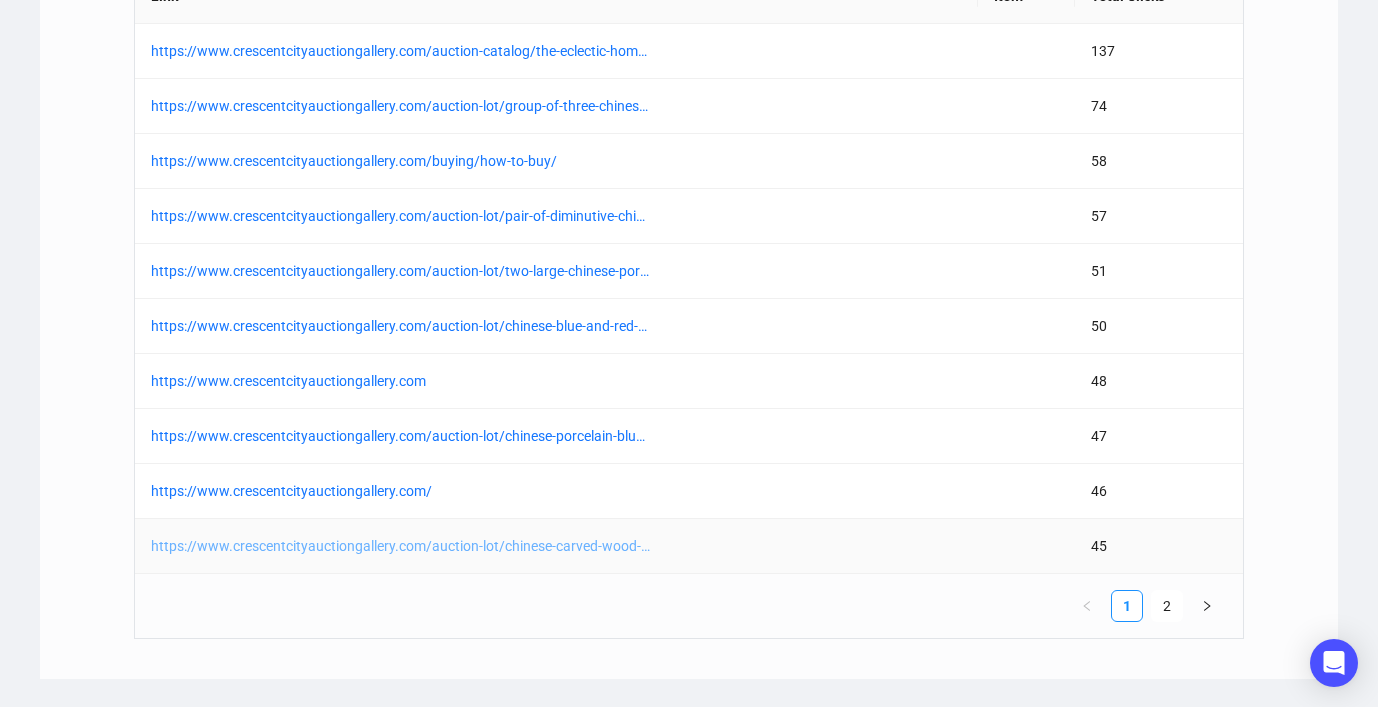 click on "https://www.crescentcityauctiongallery.com/auction-lot/chinese-carved-wood-bird-cage-20th-c-h-30-in-w-19_1fc4584aba" at bounding box center [401, 546] 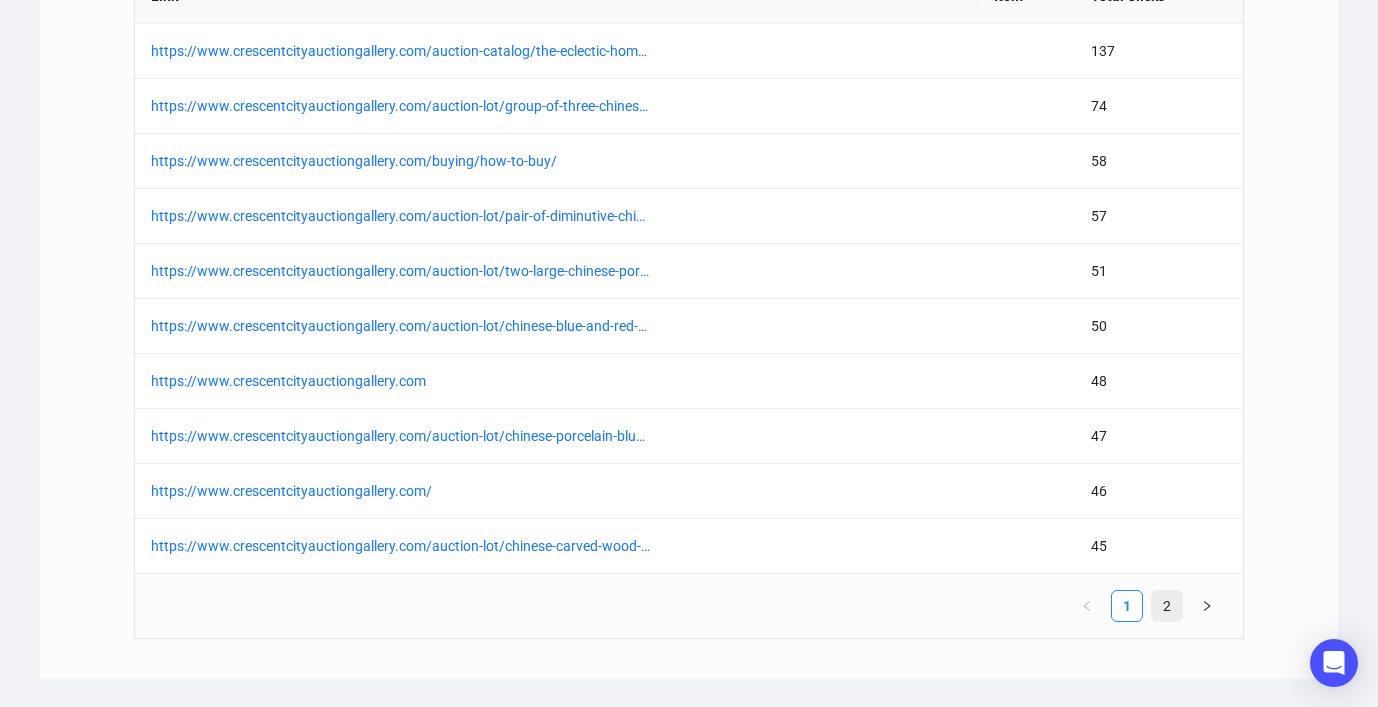 click on "2" at bounding box center (1167, 606) 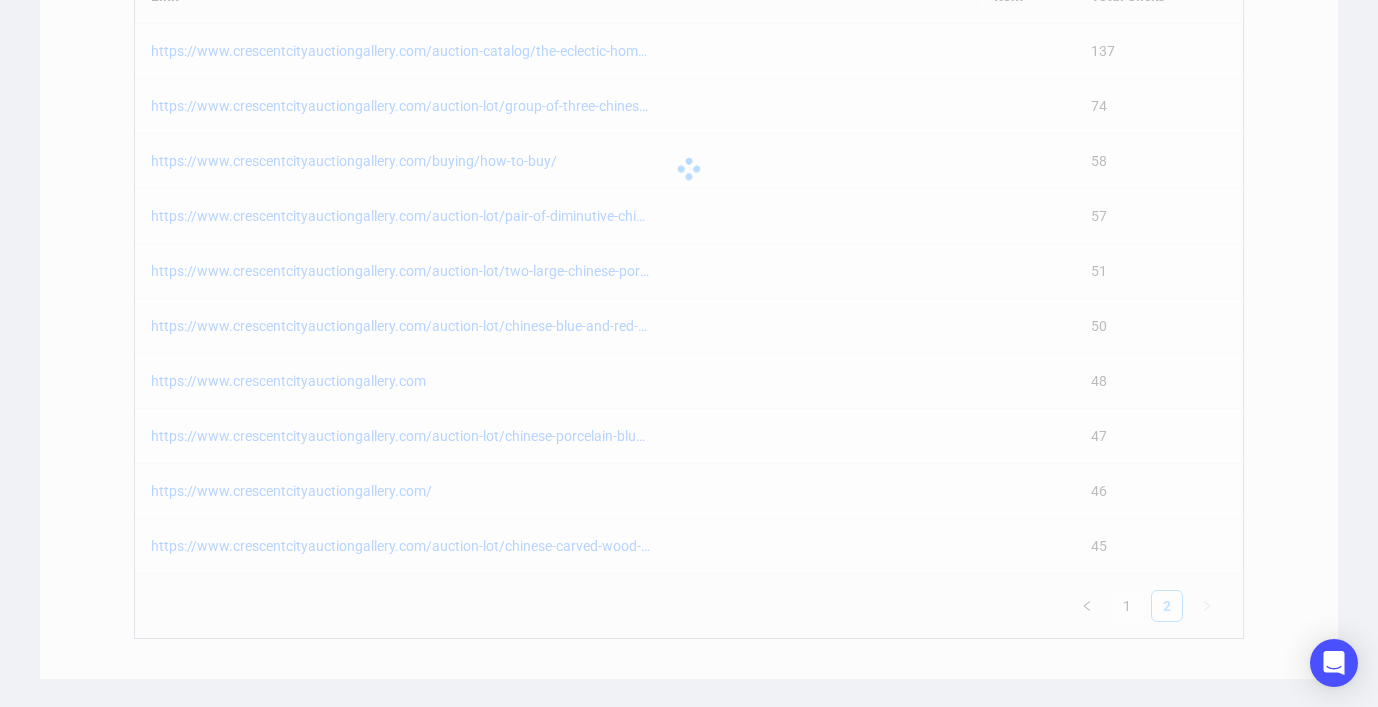 scroll, scrollTop: 1594, scrollLeft: 0, axis: vertical 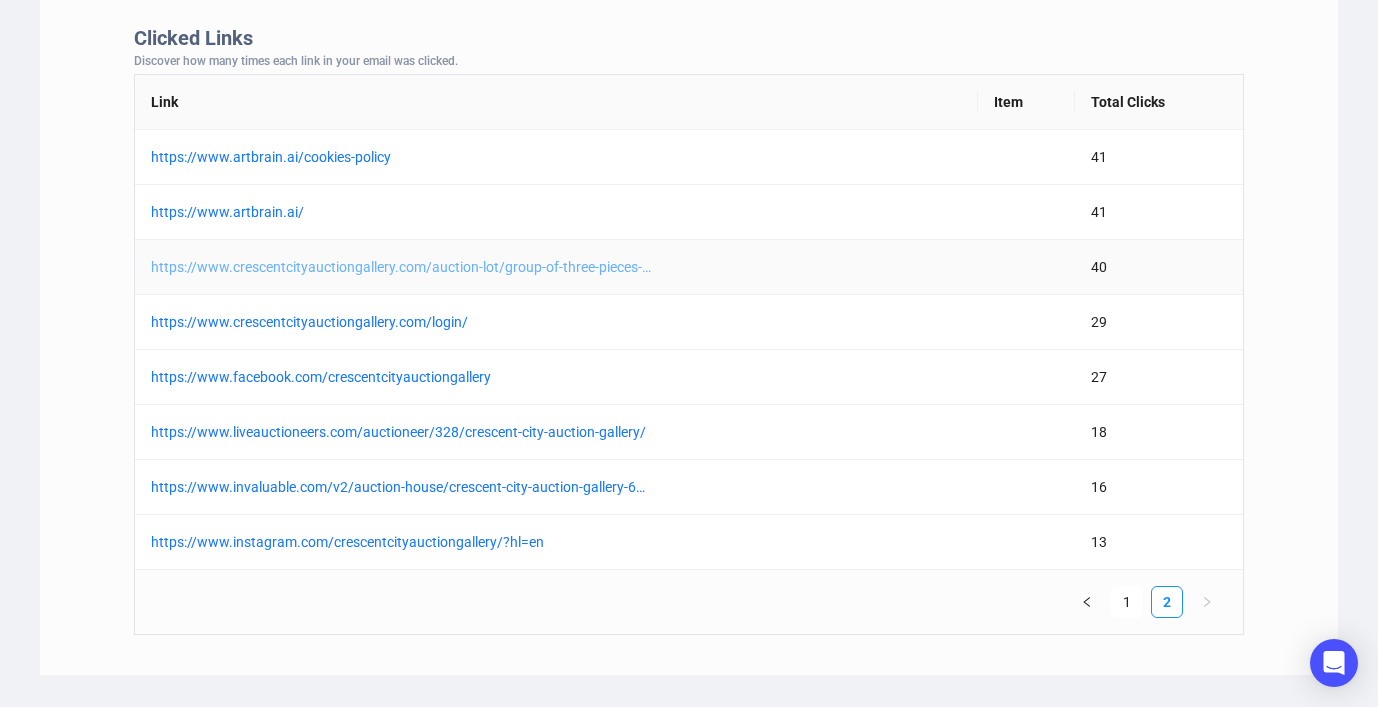 click on "https://www.crescentcityauctiongallery.com/auction-lot/group-of-three-pieces-of-chinese-porcelain-20th-c_[HASH]" at bounding box center [401, 267] 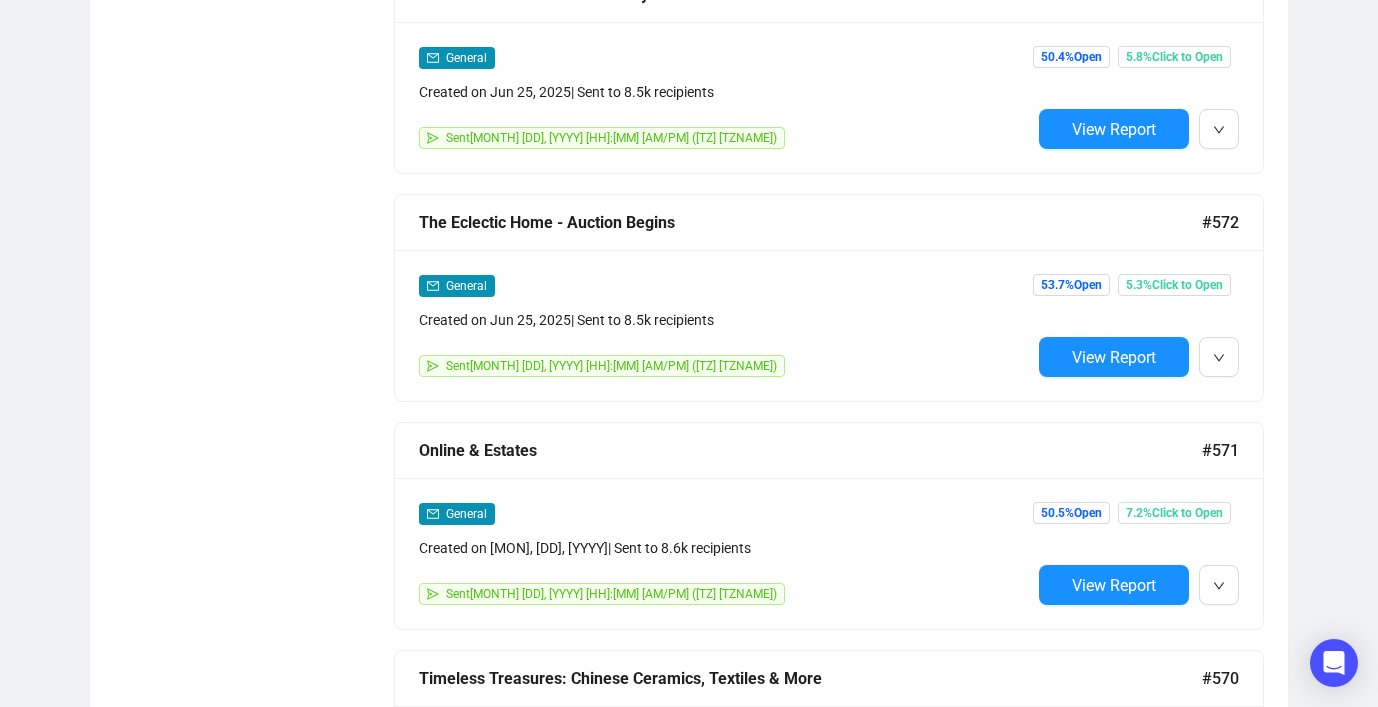 scroll, scrollTop: 2550, scrollLeft: 0, axis: vertical 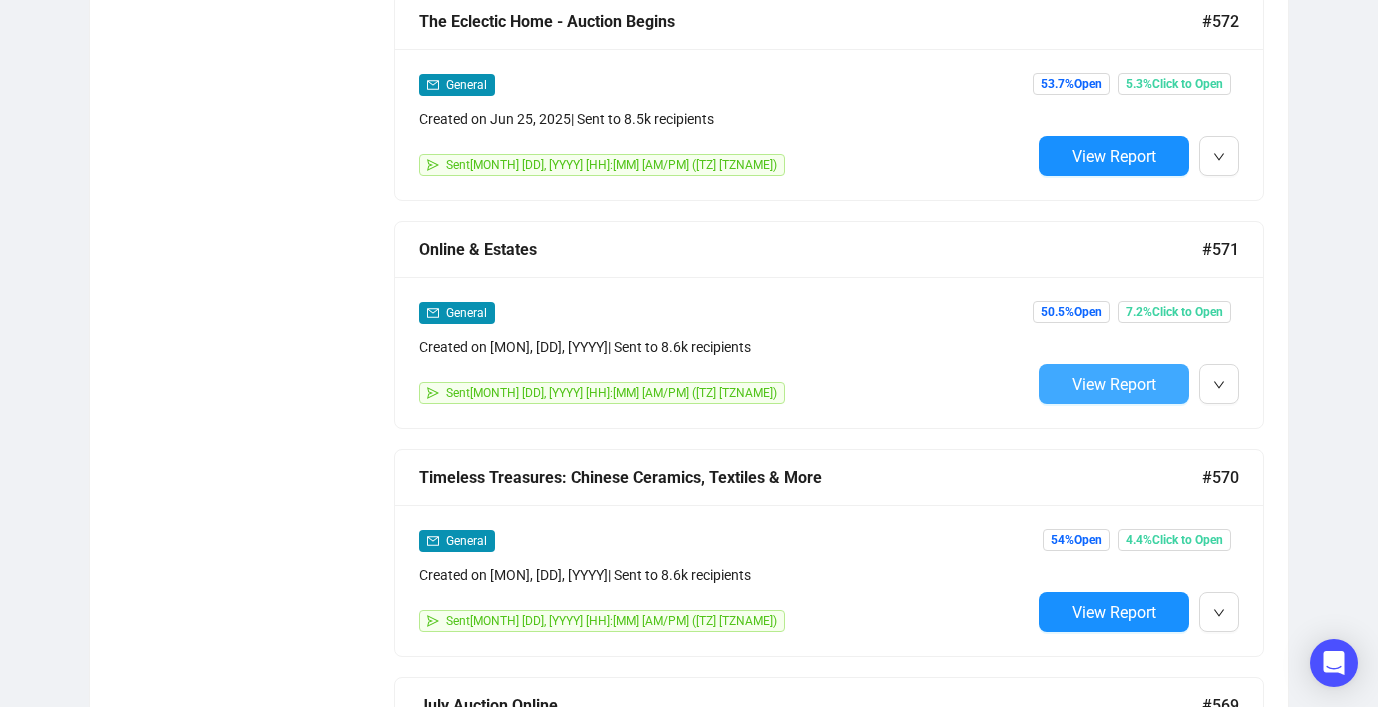 click on "View Report" at bounding box center [1114, 384] 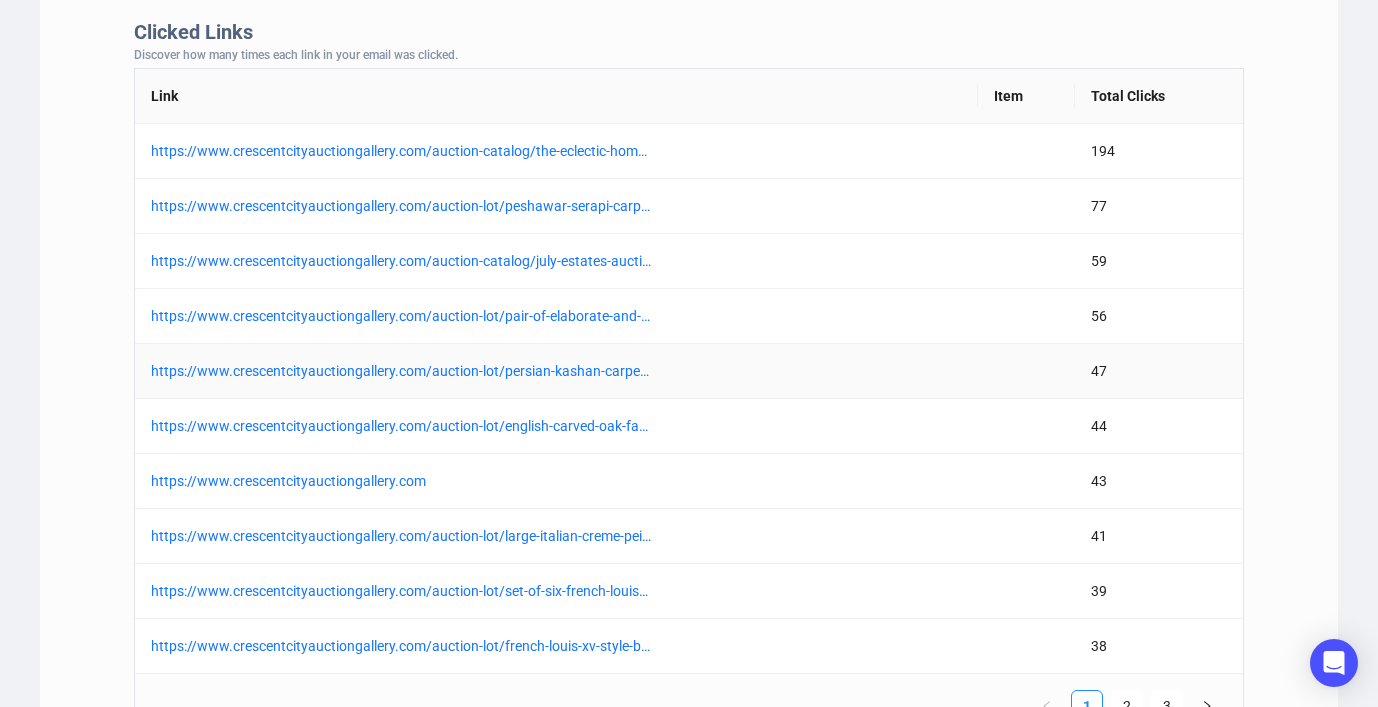 scroll, scrollTop: 1700, scrollLeft: 0, axis: vertical 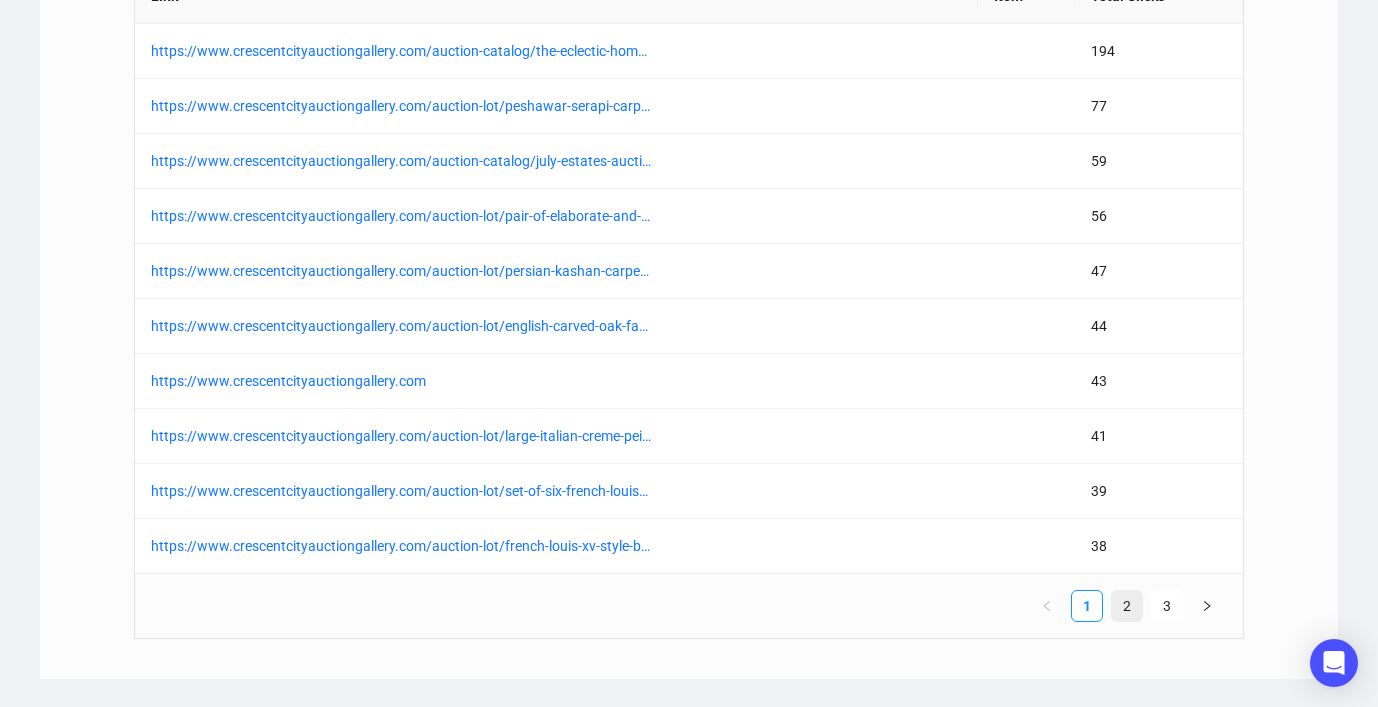 click on "2" at bounding box center [1127, 606] 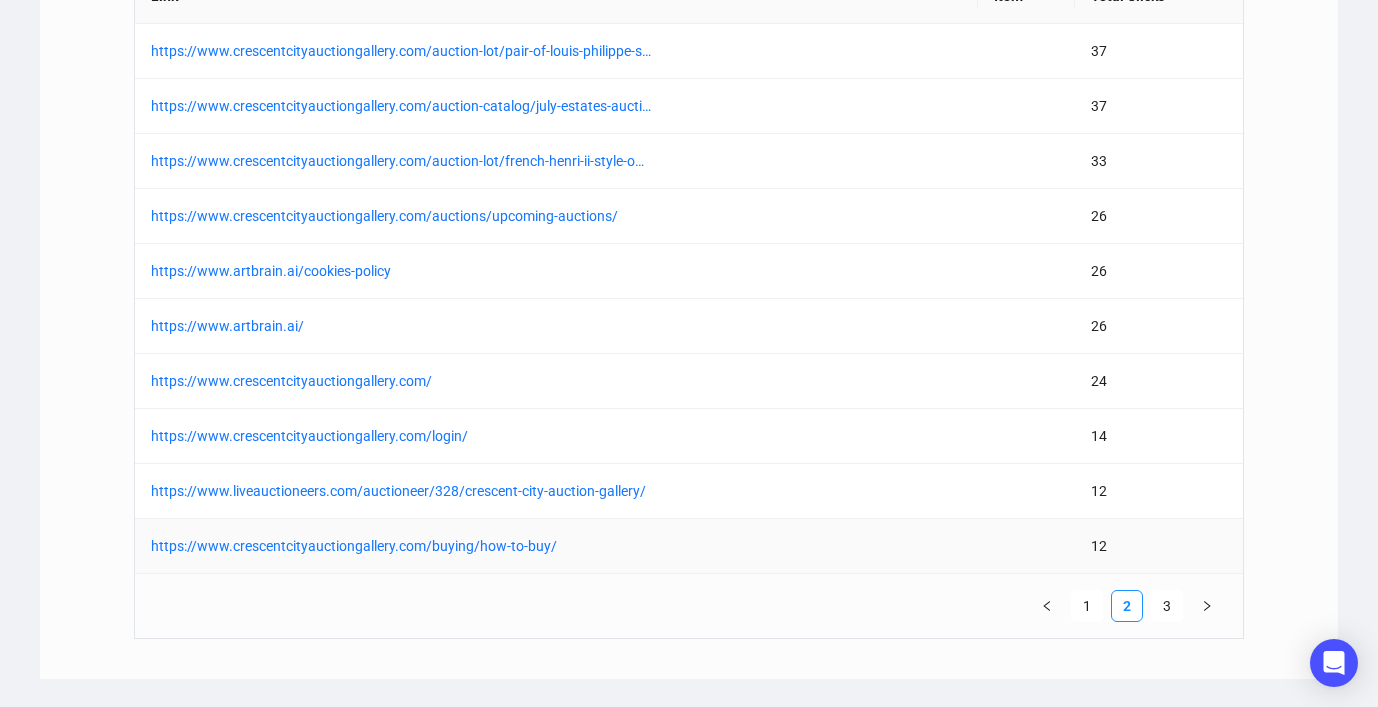 scroll, scrollTop: 1600, scrollLeft: 0, axis: vertical 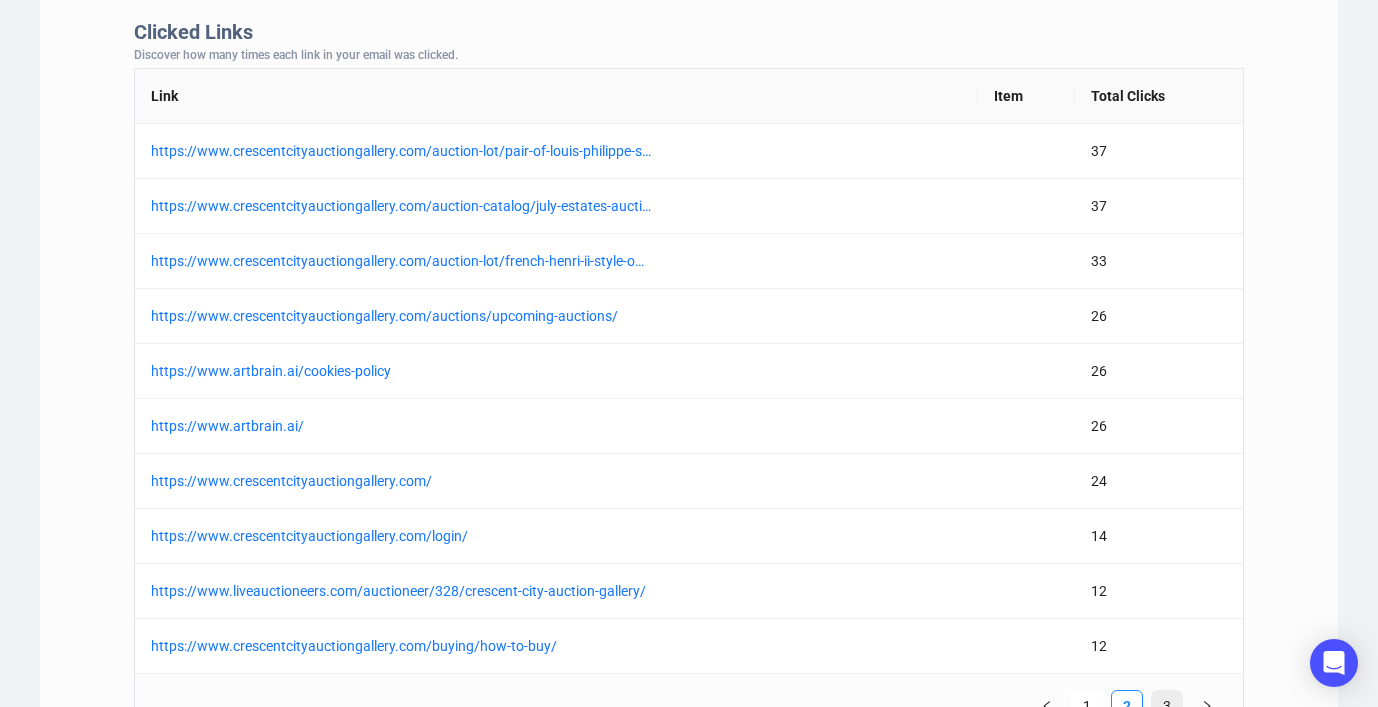 click on "3" at bounding box center (1167, 706) 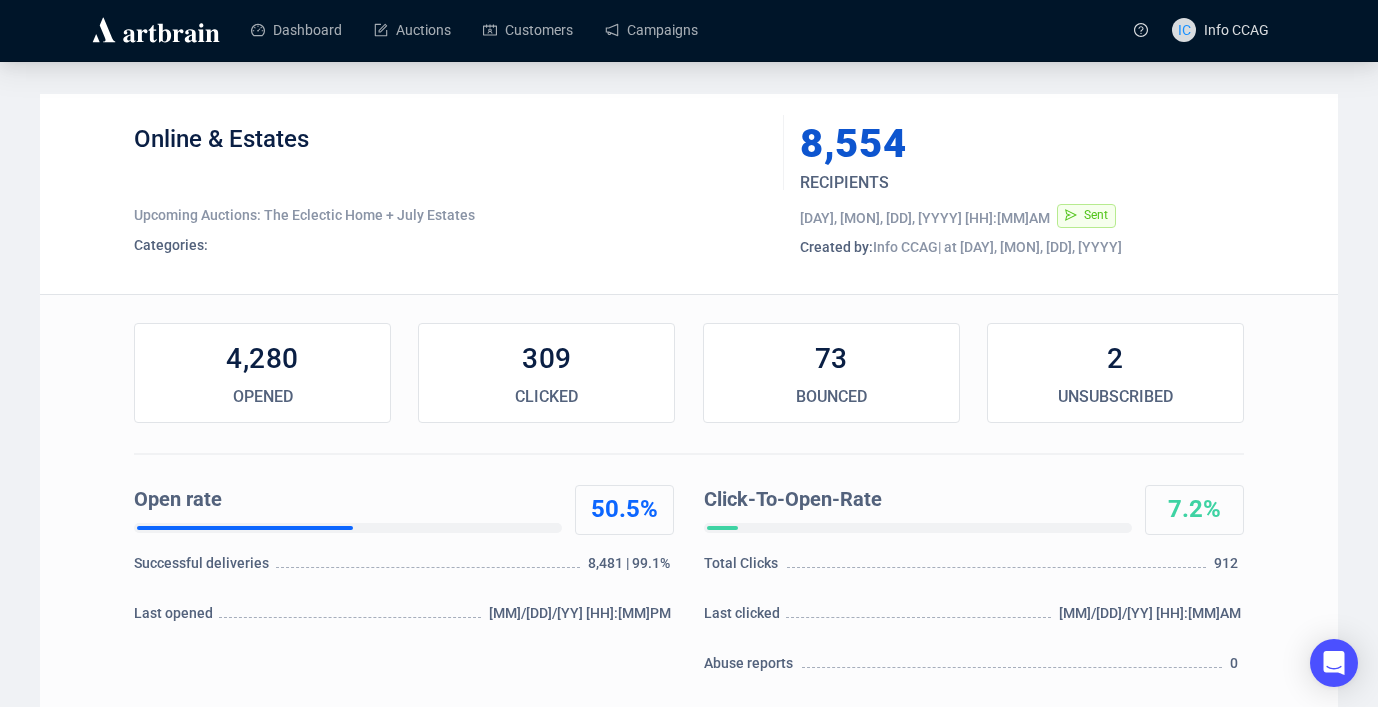 scroll, scrollTop: 0, scrollLeft: 0, axis: both 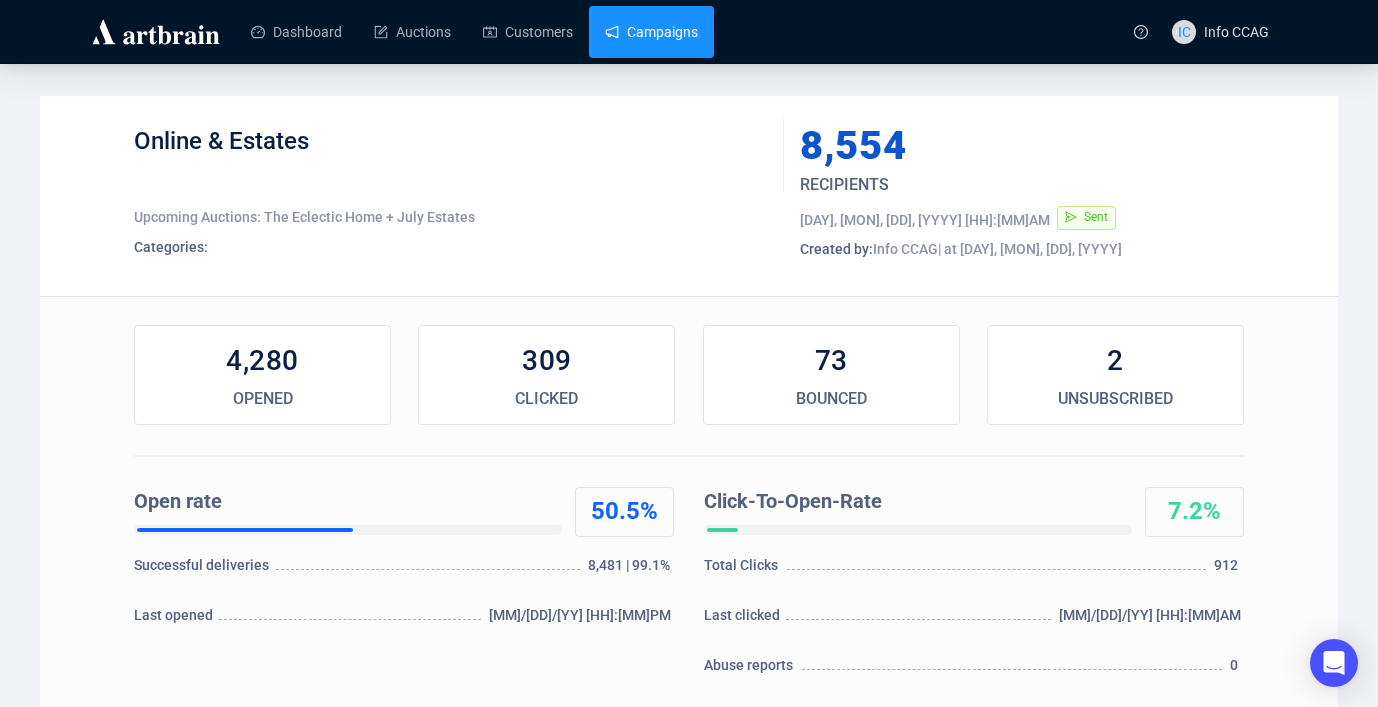 click on "Campaigns" at bounding box center (651, 32) 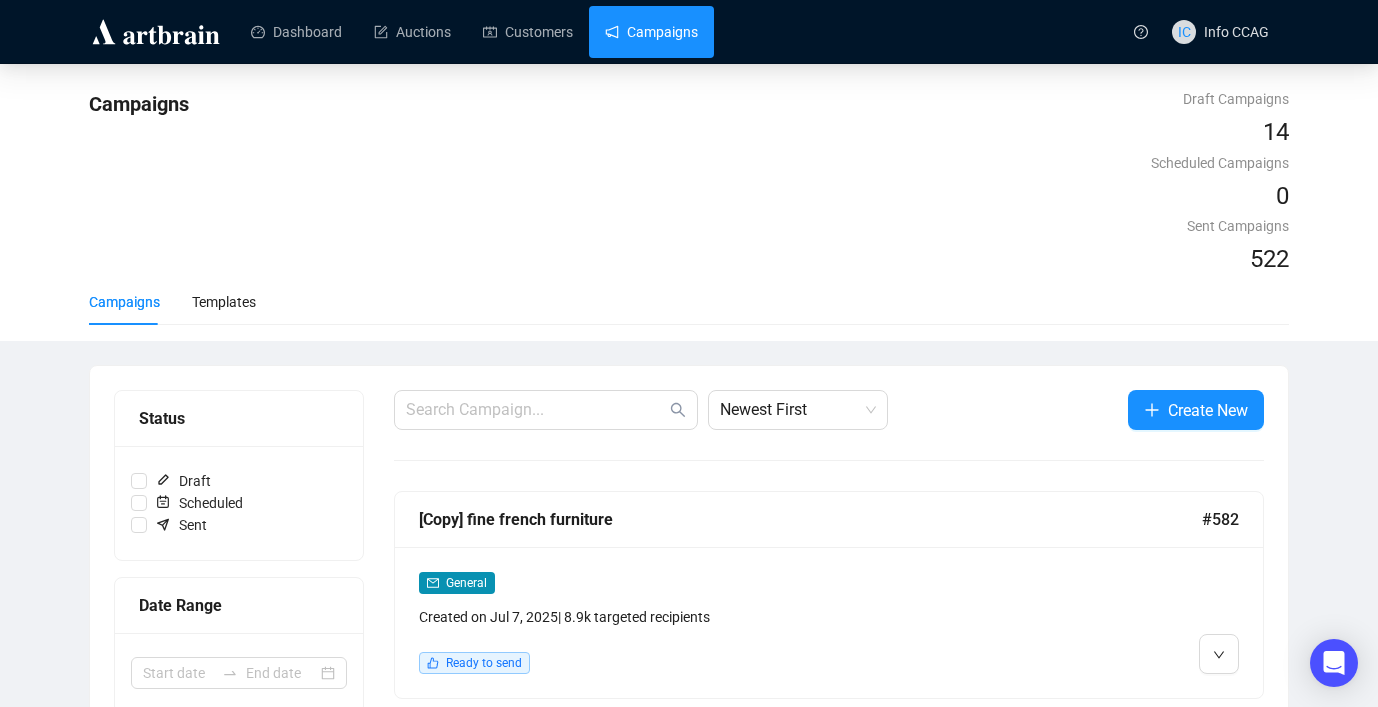 scroll, scrollTop: 300, scrollLeft: 0, axis: vertical 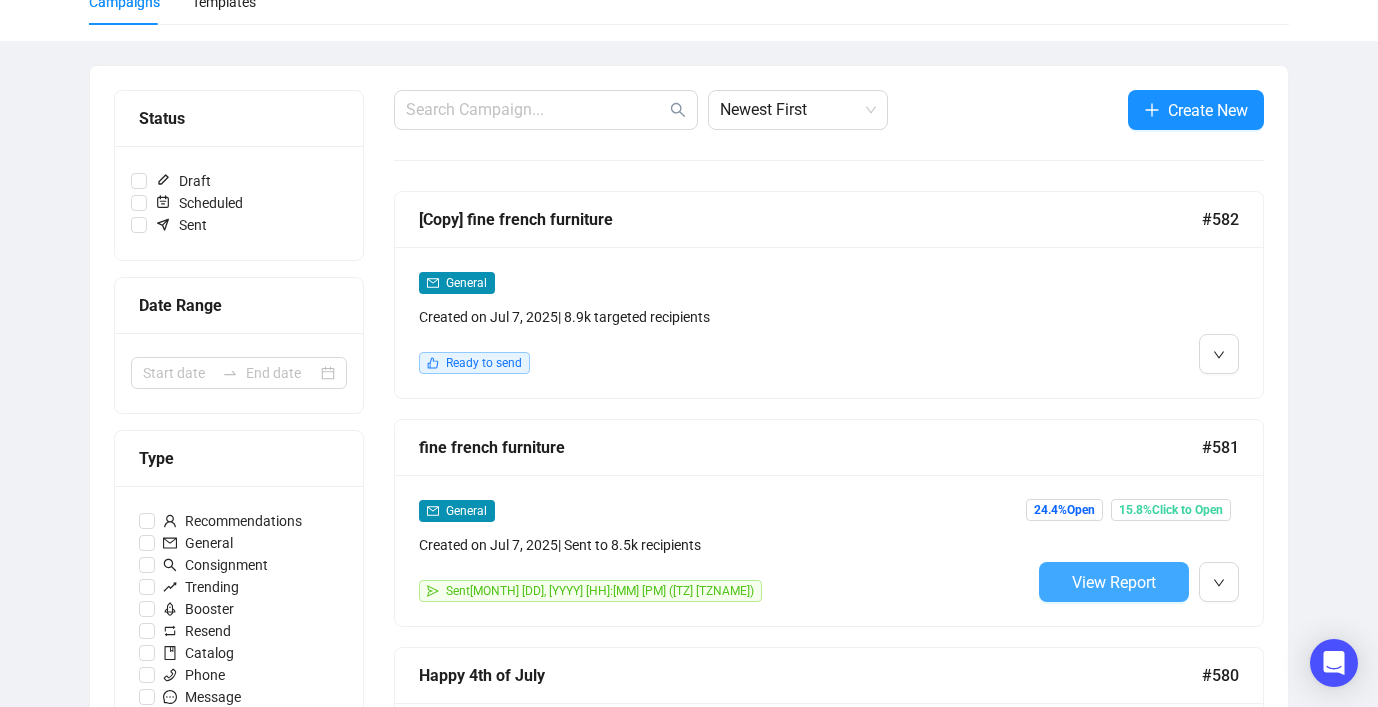click on "View Report" at bounding box center (1114, 582) 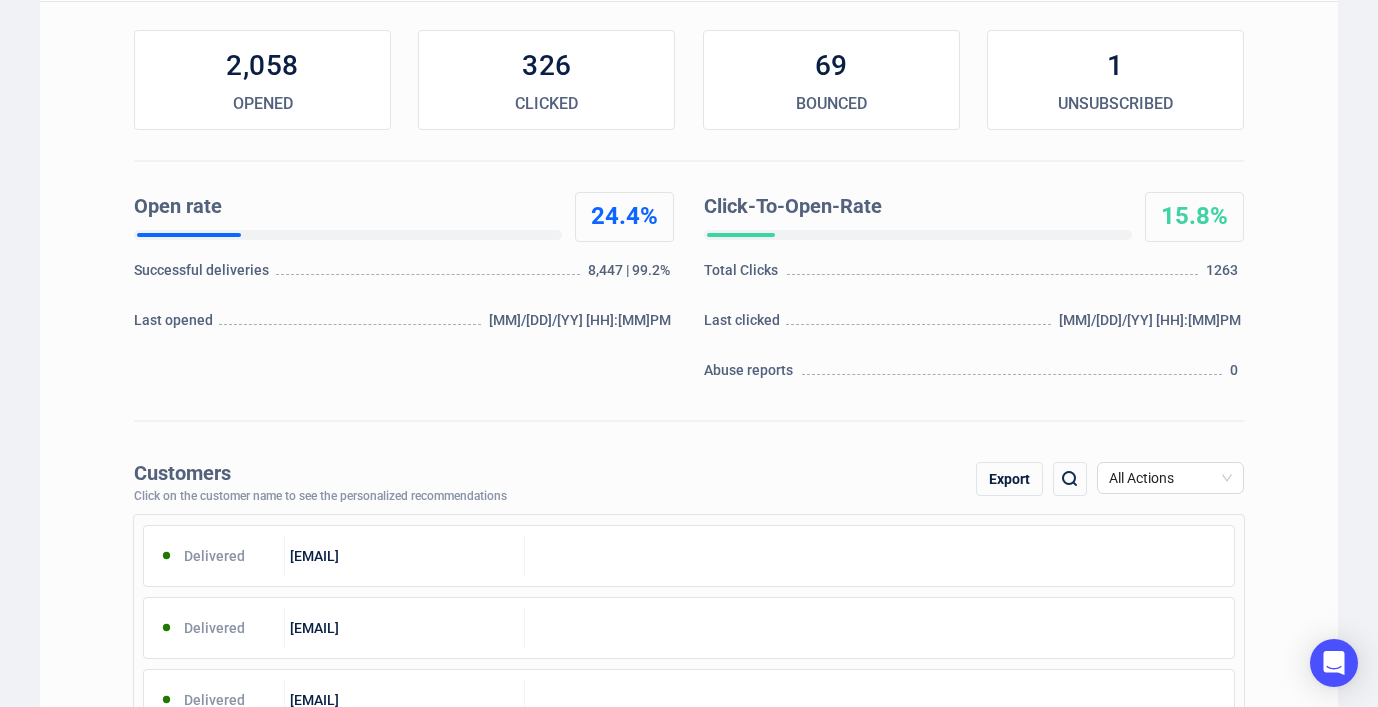 scroll, scrollTop: 300, scrollLeft: 0, axis: vertical 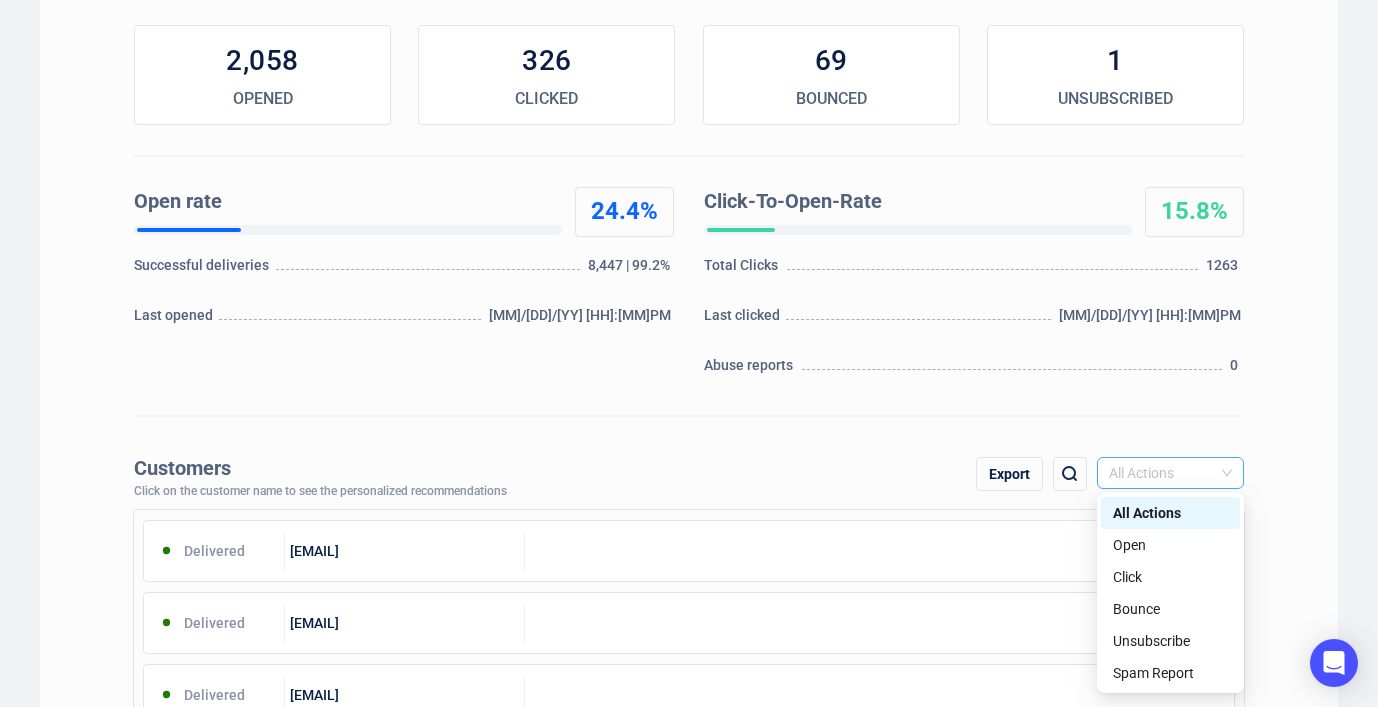 click on "All Actions" at bounding box center (1170, 473) 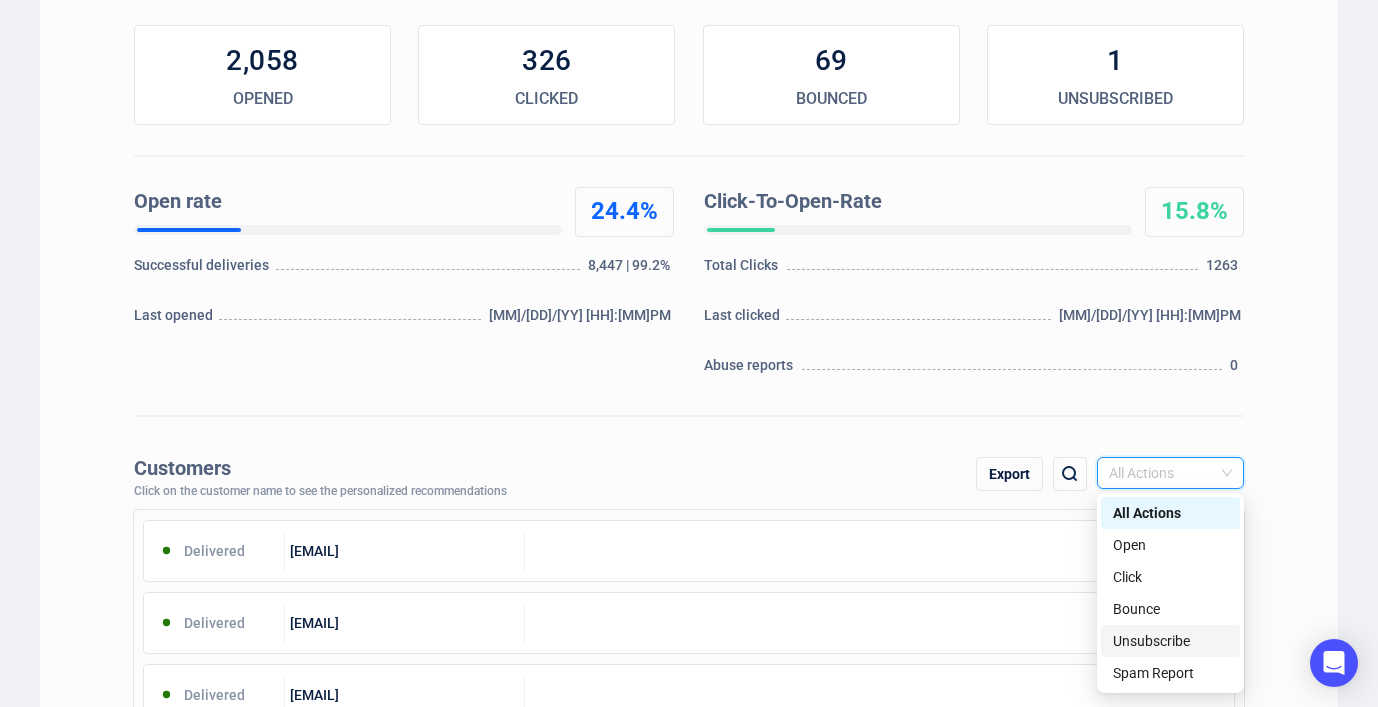 click on "Unsubscribe" at bounding box center [1170, 641] 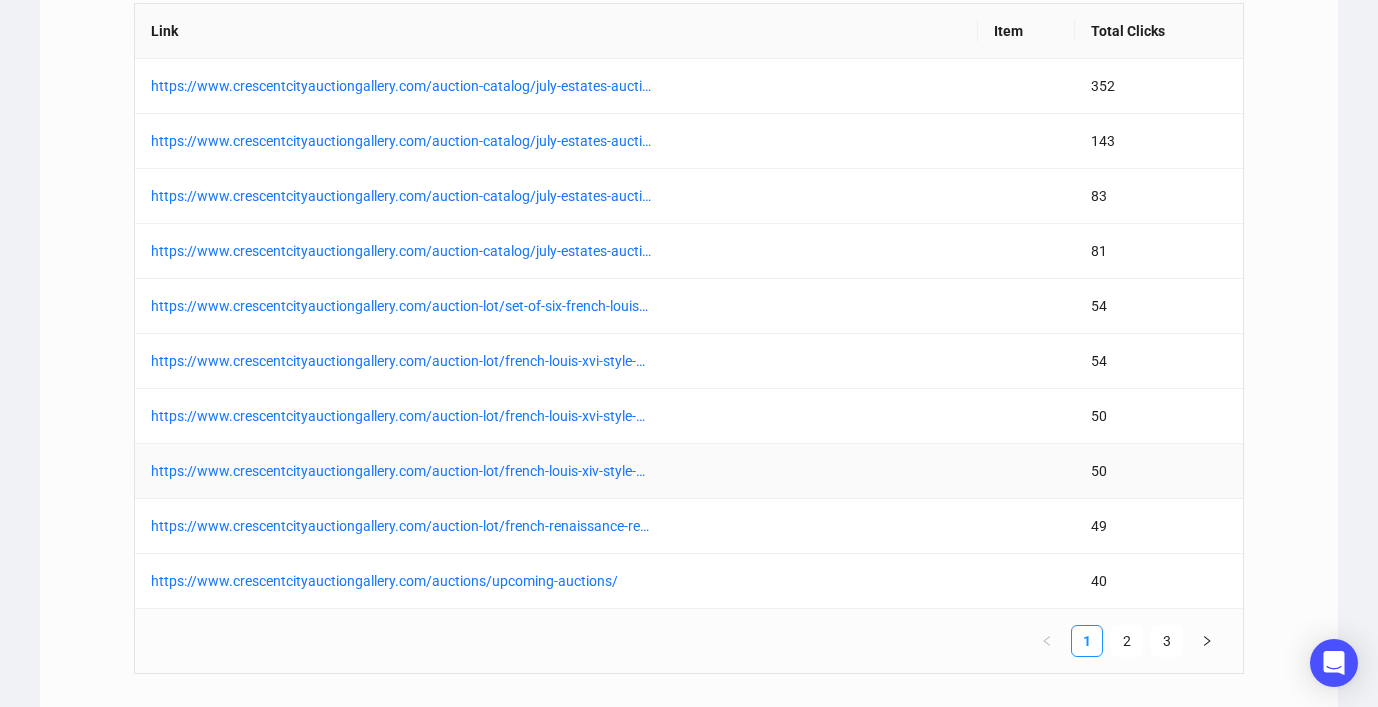scroll, scrollTop: 1700, scrollLeft: 0, axis: vertical 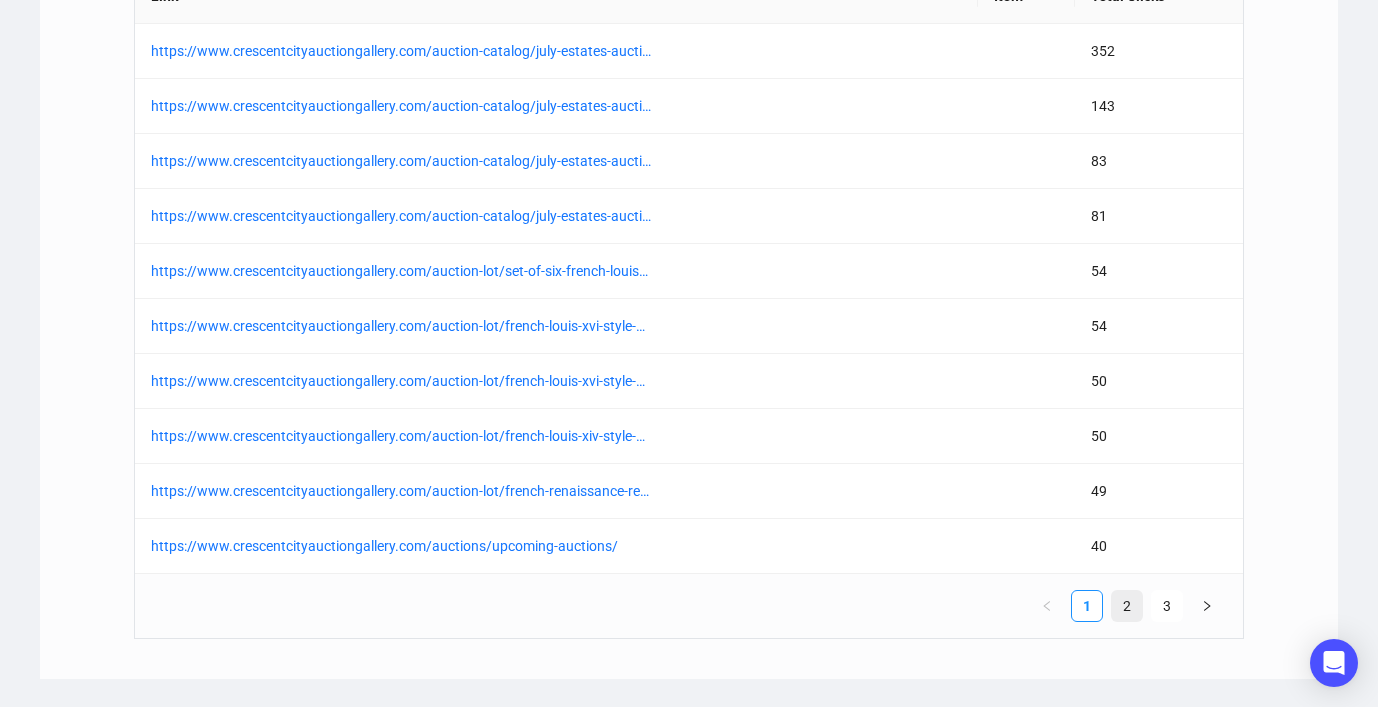 click on "2" at bounding box center (1127, 606) 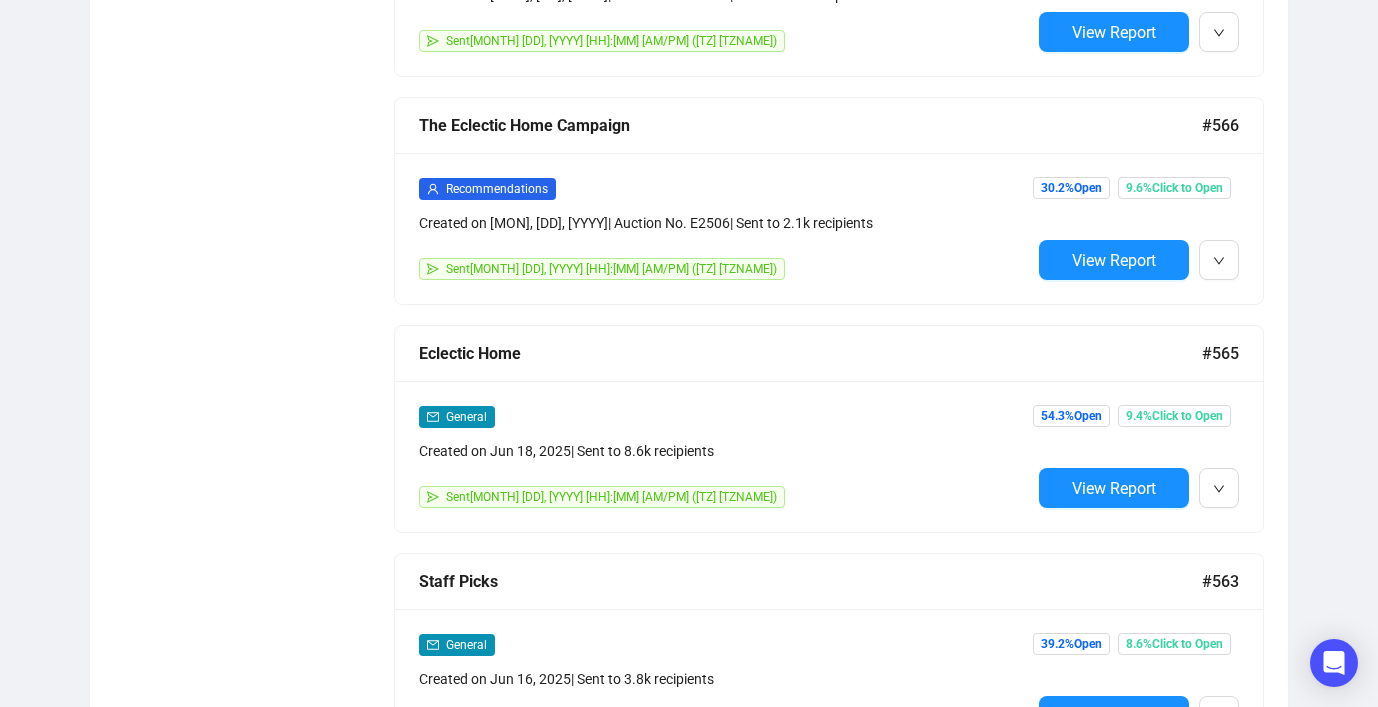 scroll, scrollTop: 3602, scrollLeft: 0, axis: vertical 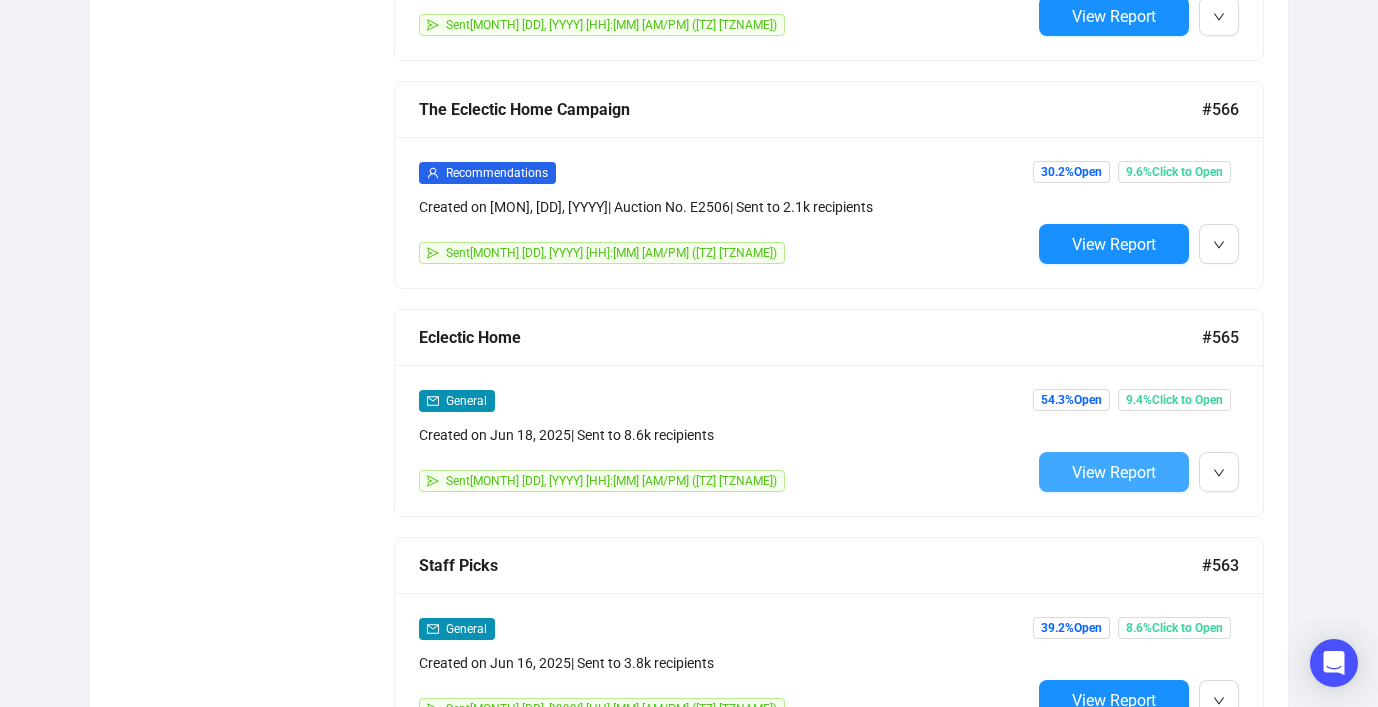 click on "View Report" at bounding box center (1114, 472) 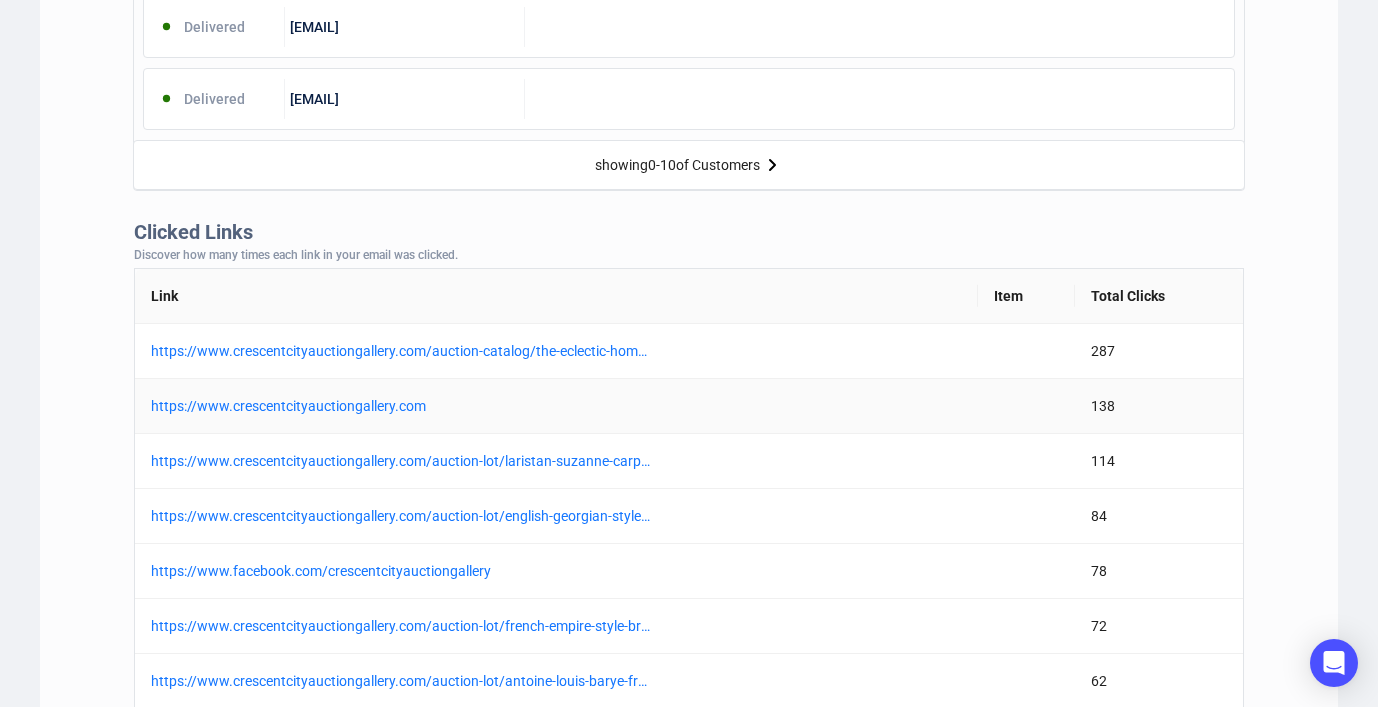 scroll, scrollTop: 1500, scrollLeft: 0, axis: vertical 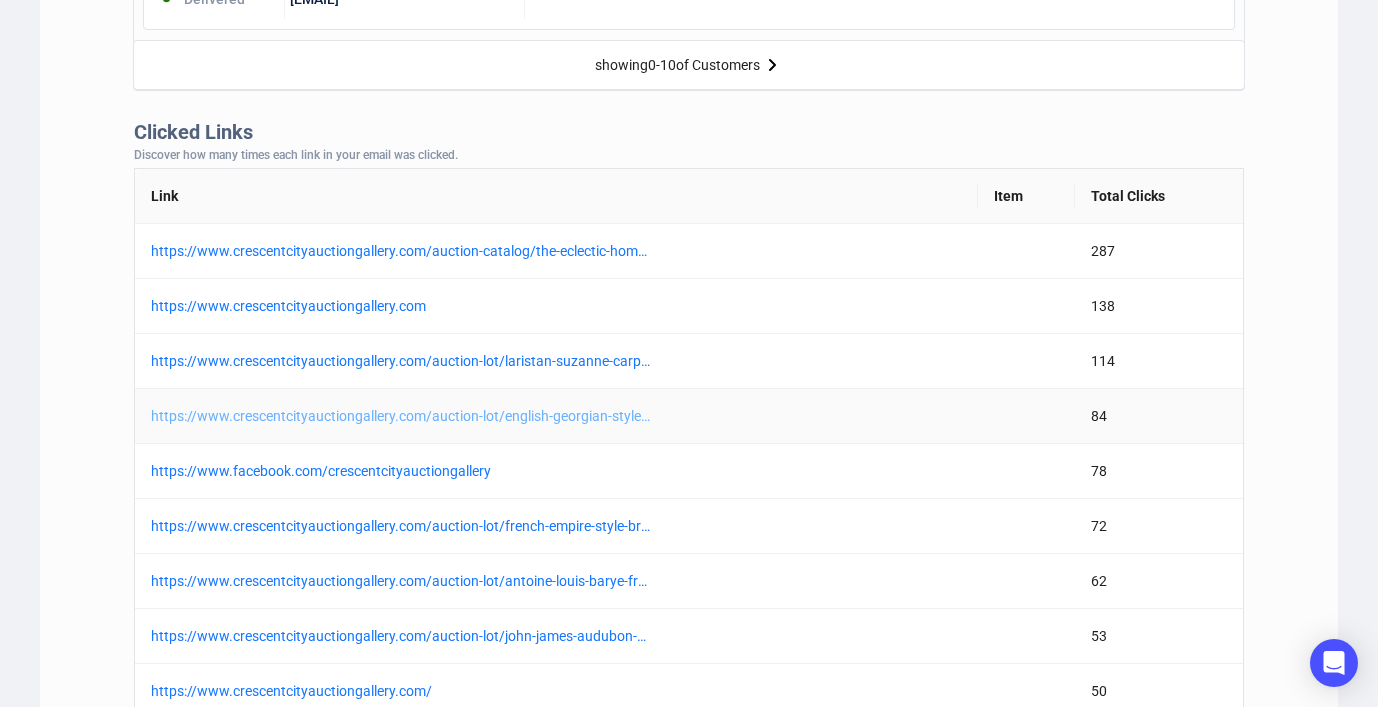 click on "https://www.crescentcityauctiongallery.com/auction-lot/english-georgian-style-walnut-tall-chest-19th-c-h_5294c87930" at bounding box center [401, 416] 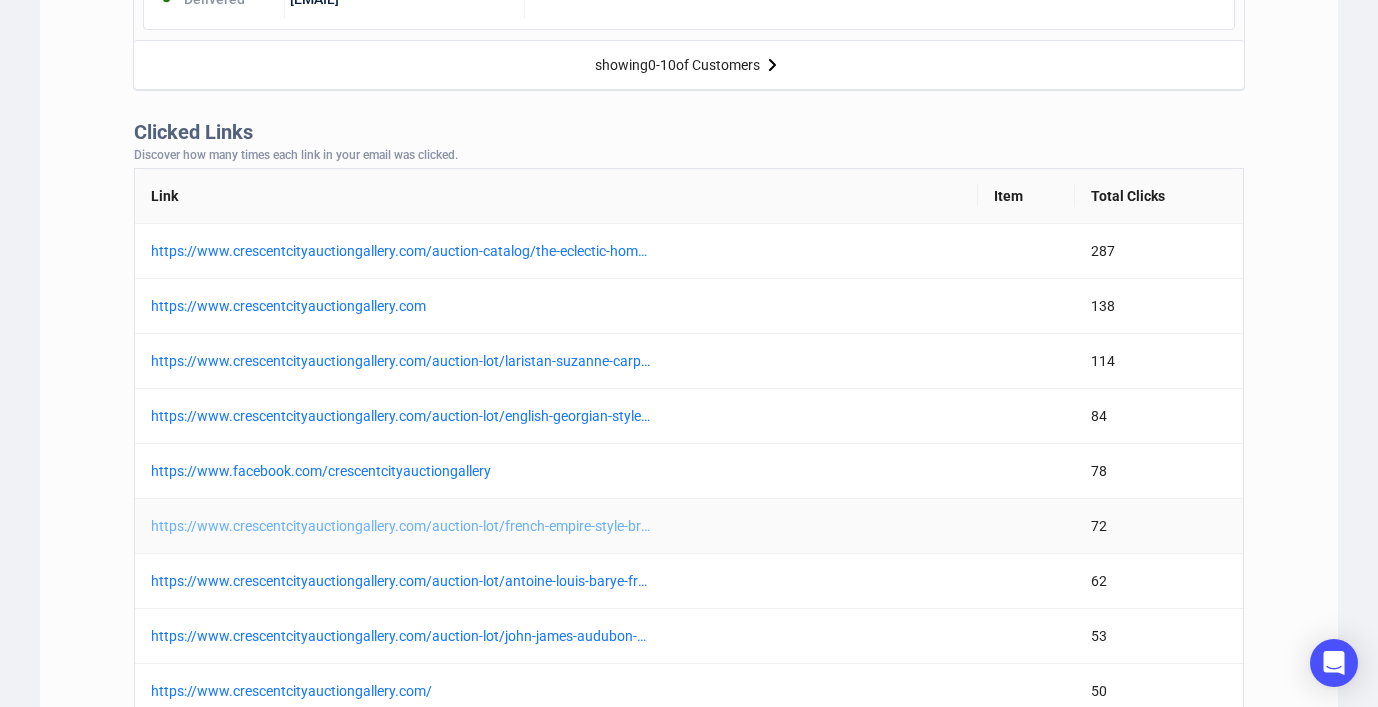 click on "https://www.crescentcityauctiongallery.com/auction-lot/french-empire-style-brass-mounted-inlaid-walnut-e_de8436094b" at bounding box center (401, 526) 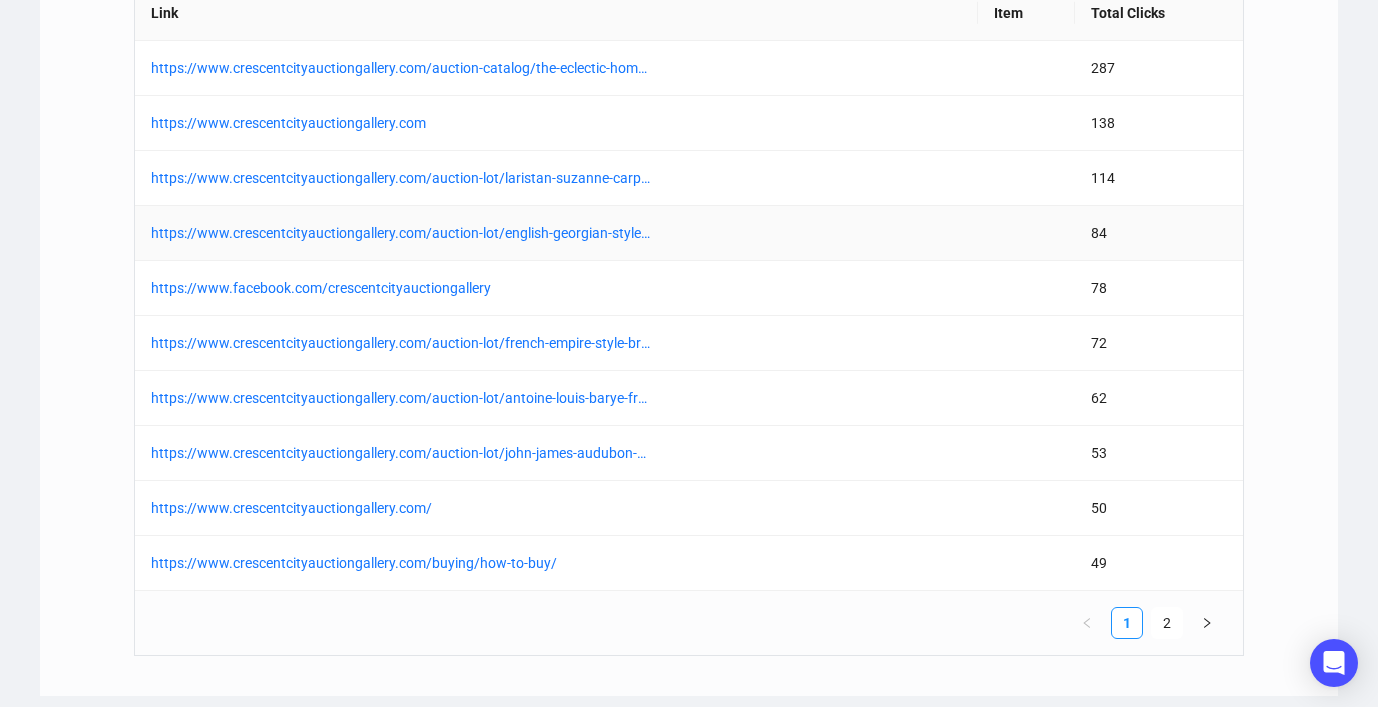 scroll, scrollTop: 1700, scrollLeft: 0, axis: vertical 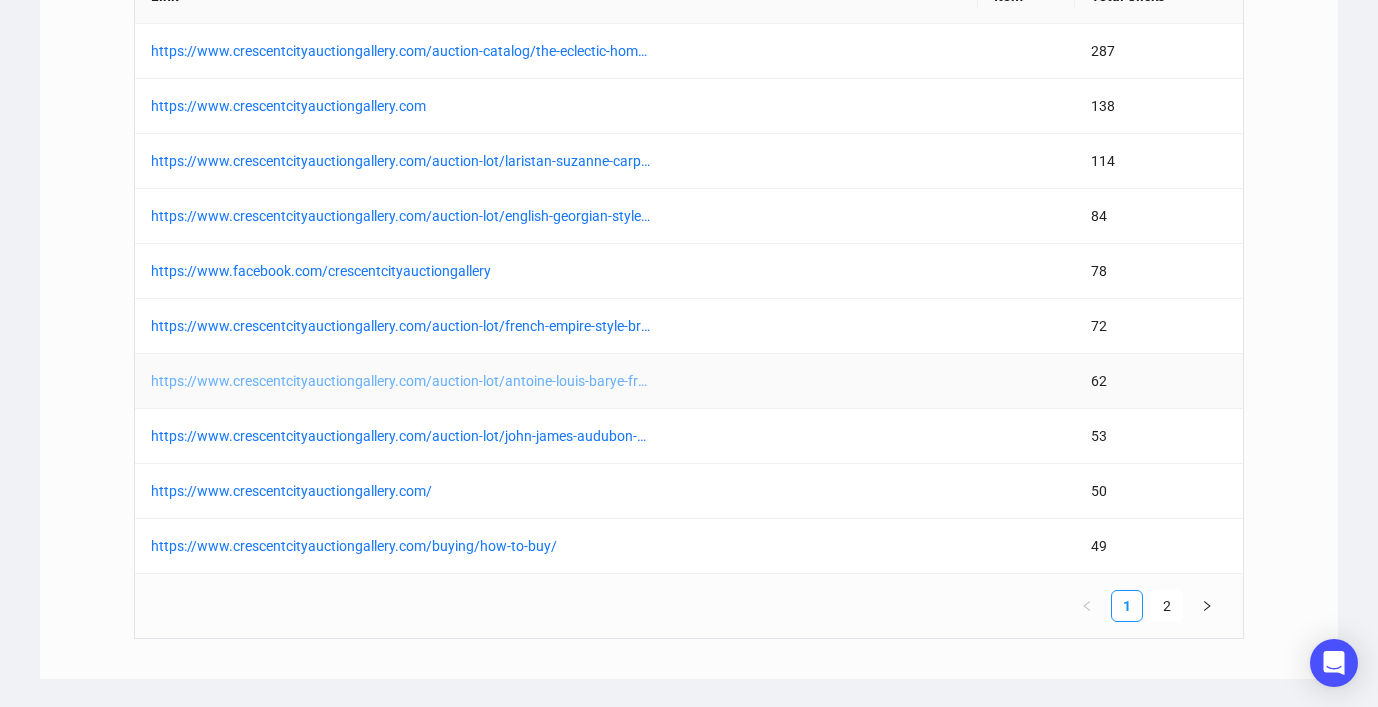 click on "https://www.crescentcityauctiongallery.com/auction-lot/antoine-louis-barye-french-1839-1882-lion-debout-_ca24351be2" at bounding box center [401, 381] 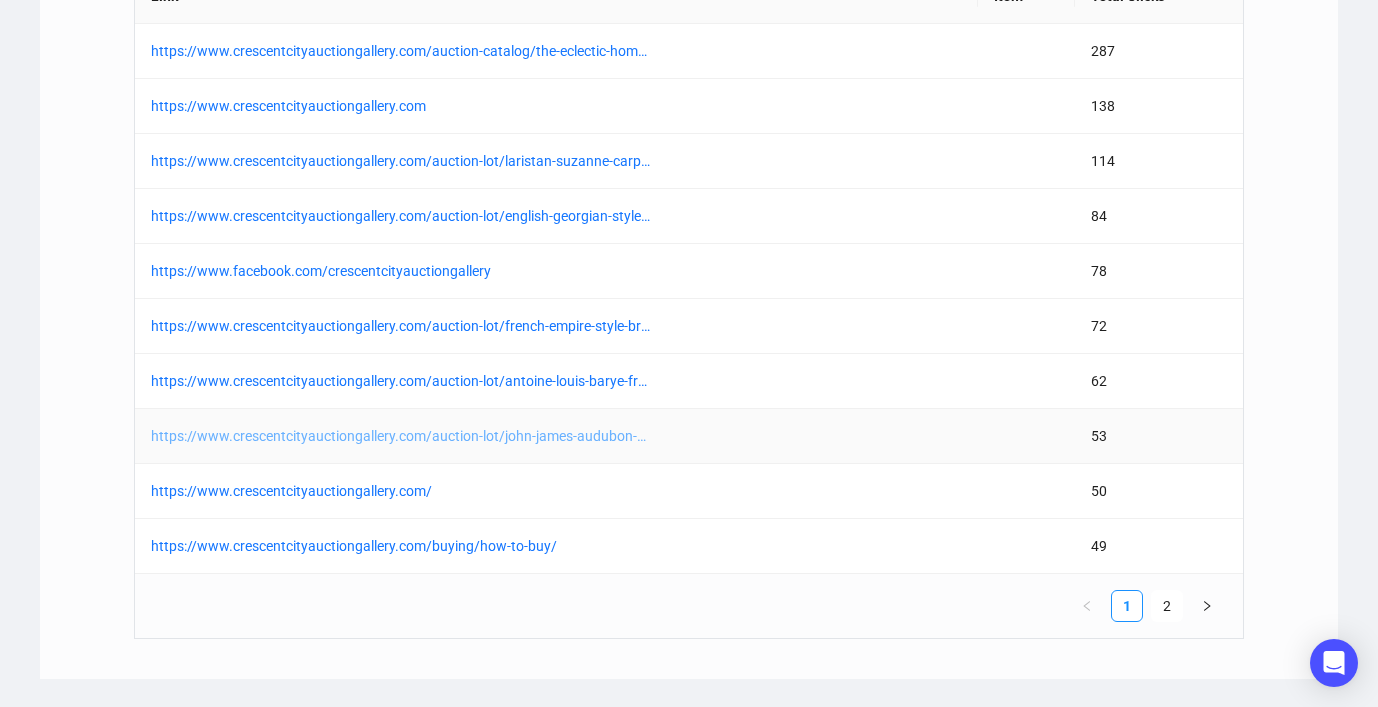 click on "https://www.crescentcityauctiongallery.com/auction-lot/john-james-audubon-american-1781-1851-brown-creep_19f4fb7b26" at bounding box center (401, 436) 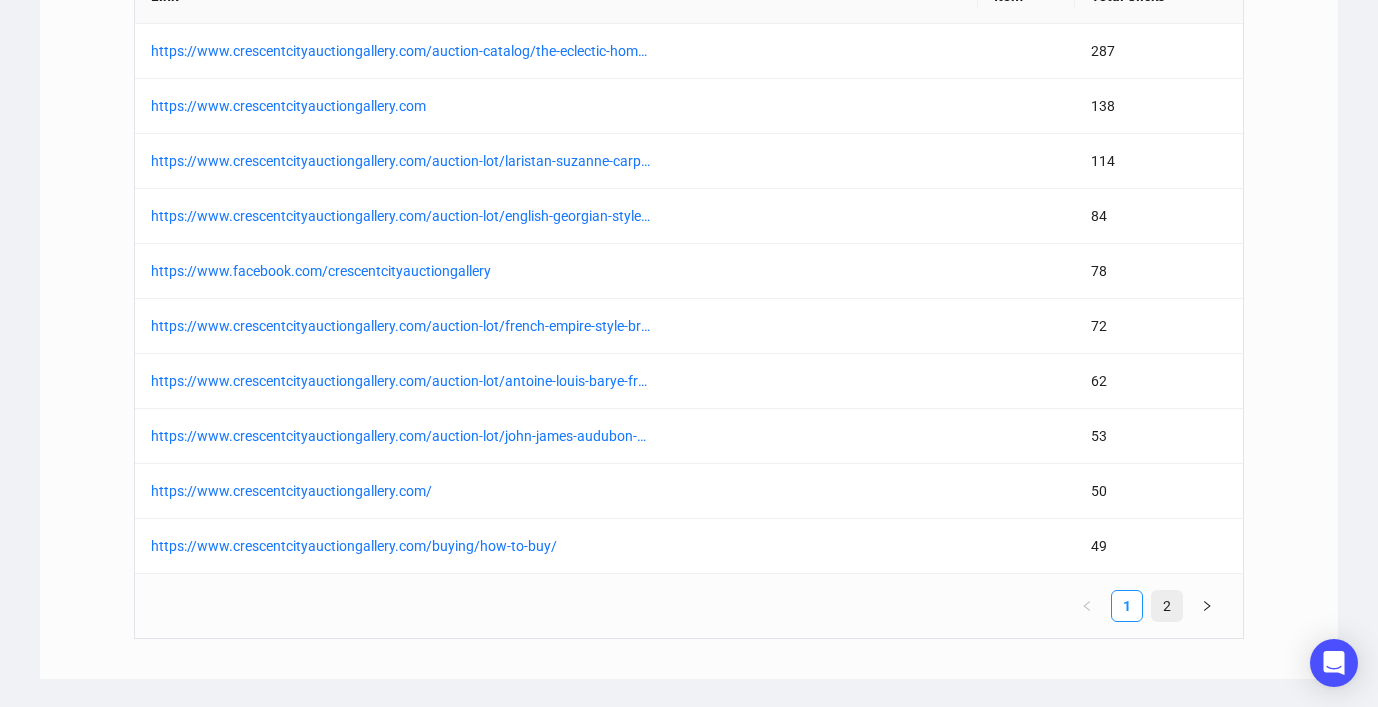 click on "2" at bounding box center [1167, 606] 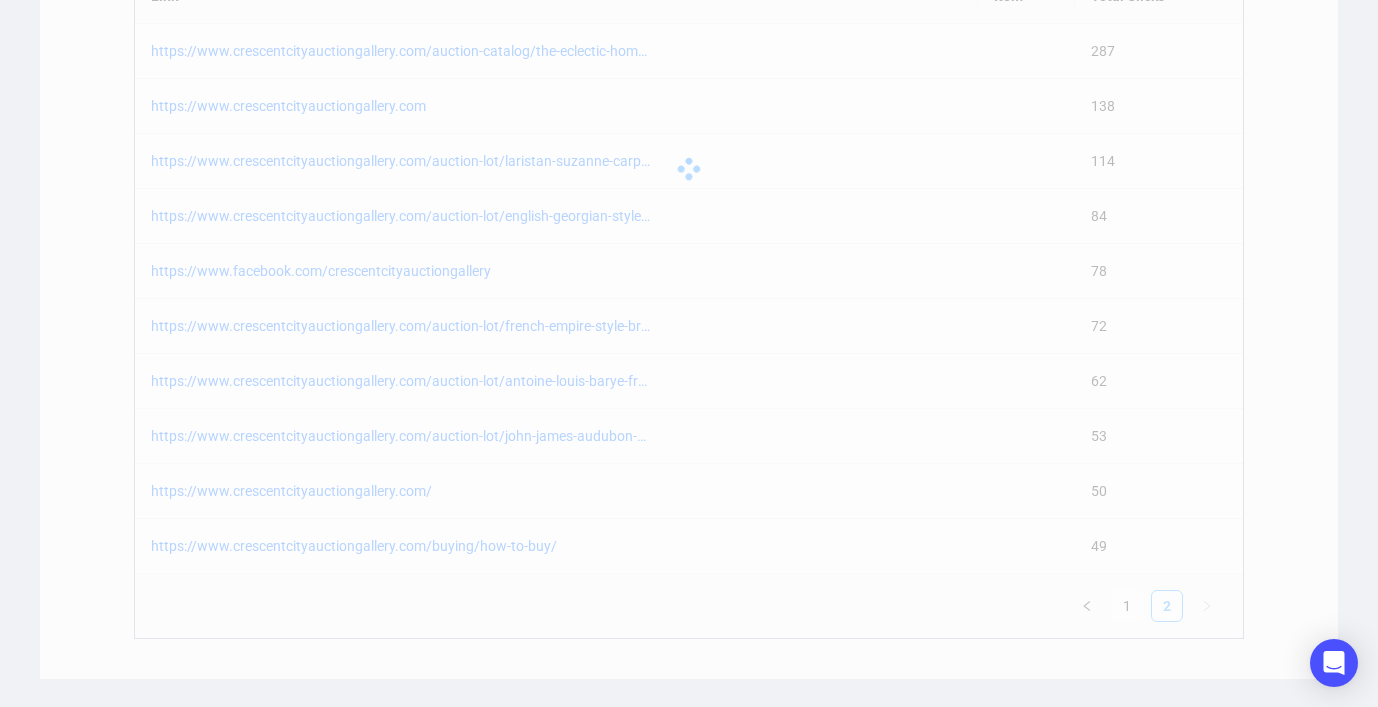 scroll, scrollTop: 1594, scrollLeft: 0, axis: vertical 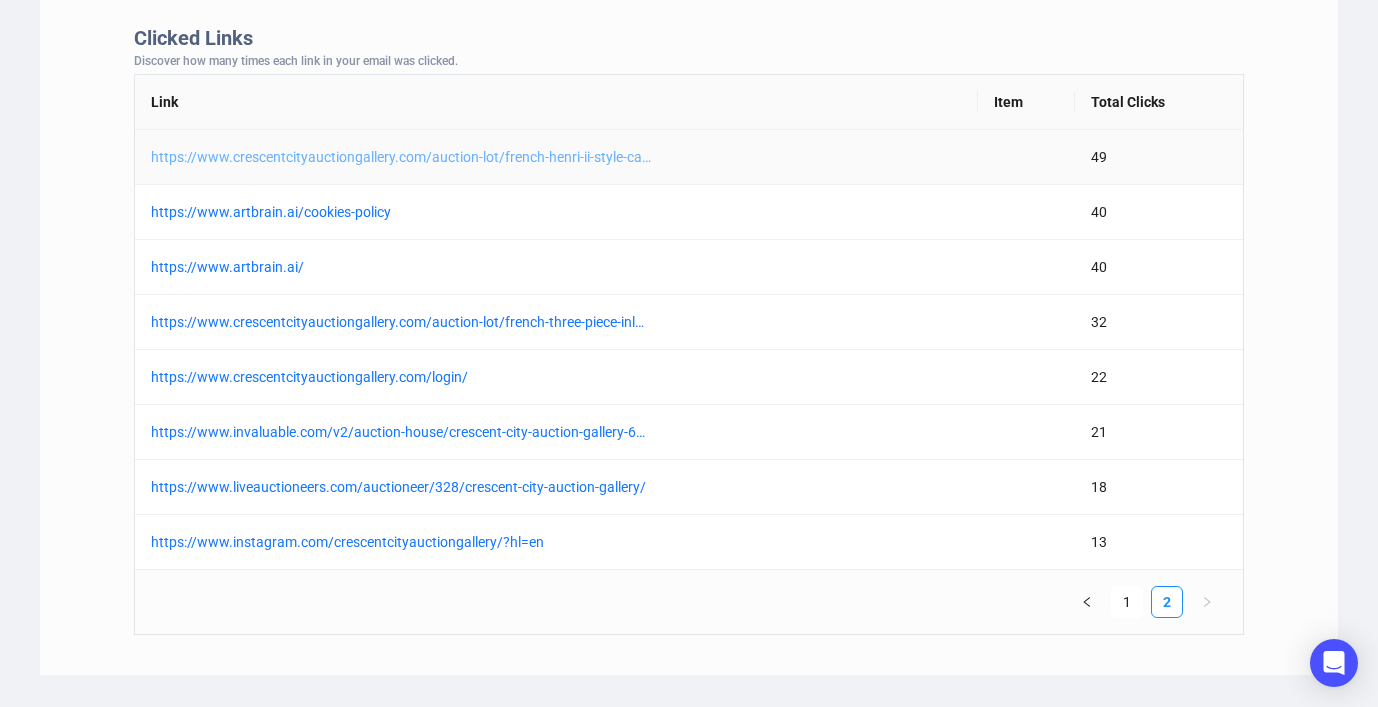 click on "https://www.crescentcityauctiongallery.com/auction-lot/french-henri-ii-style-carved-walnut-cushion-mirro_d3d407dba9" at bounding box center [401, 157] 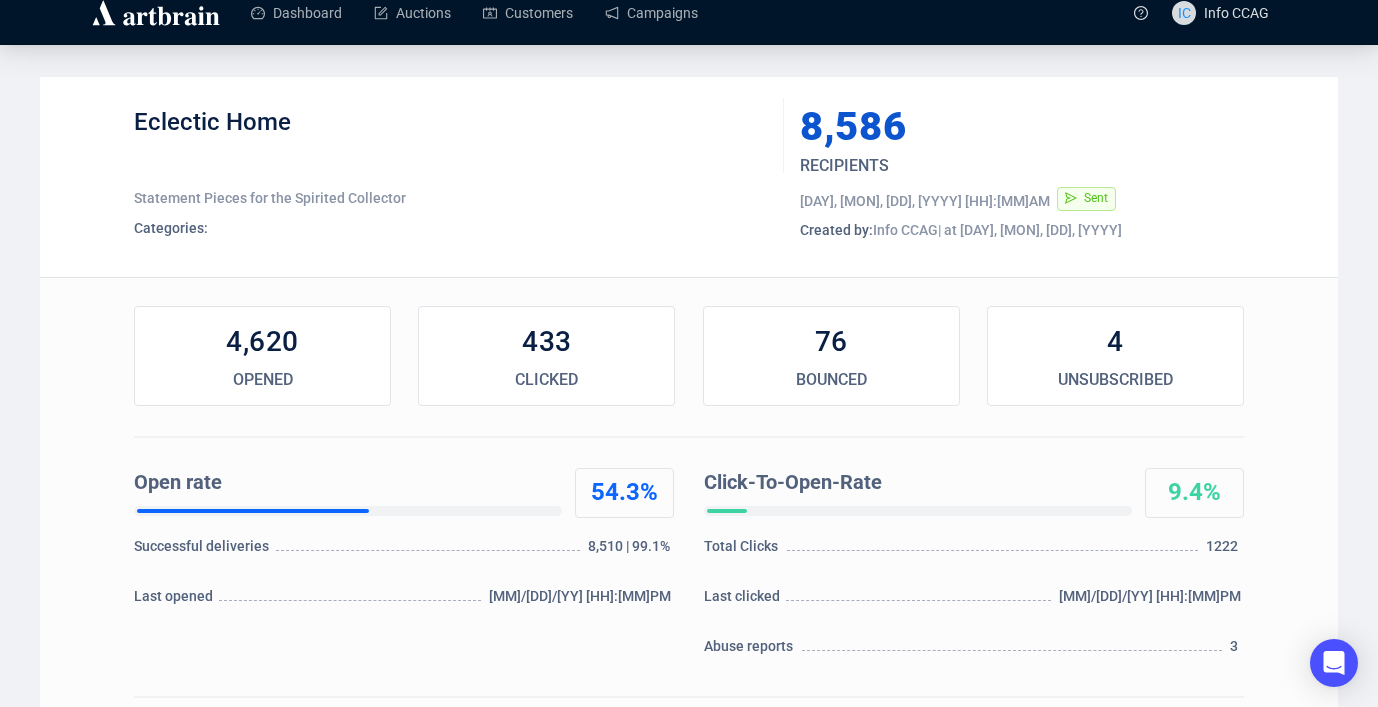 scroll, scrollTop: 0, scrollLeft: 0, axis: both 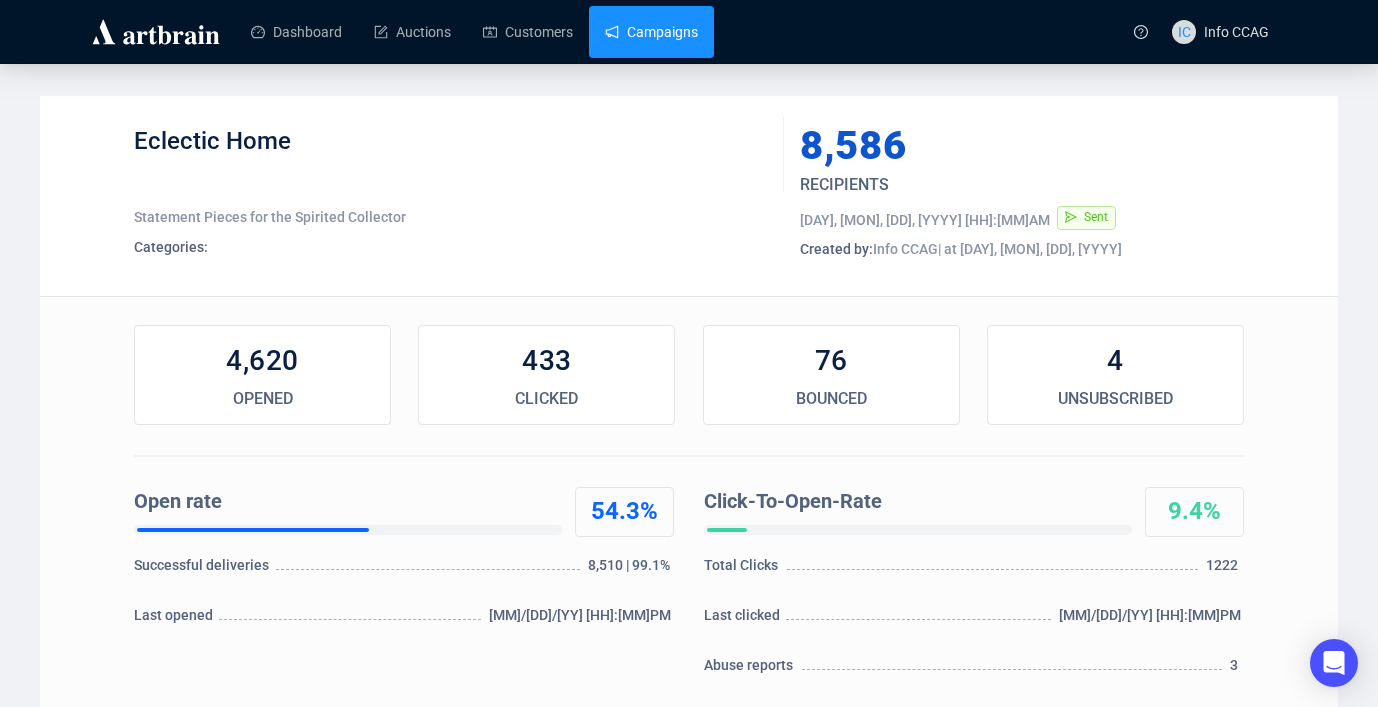 click on "Campaigns" at bounding box center (651, 32) 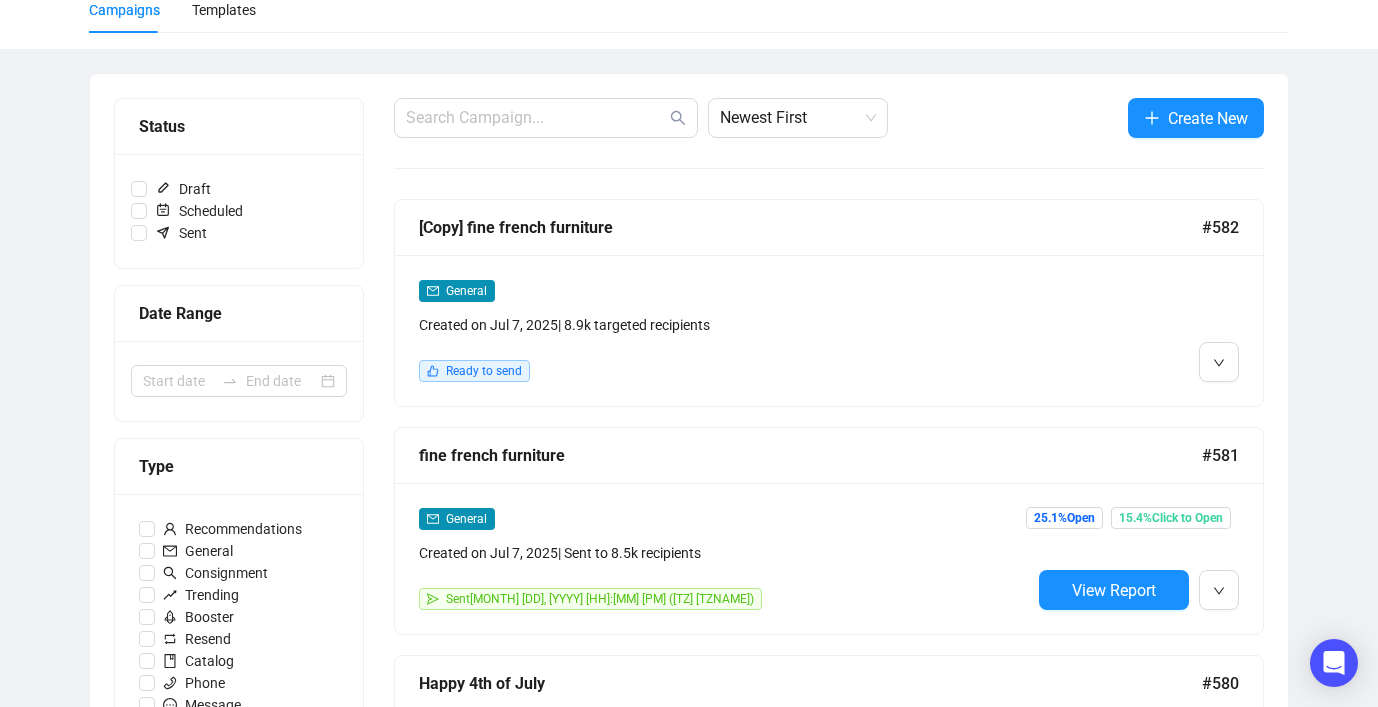 scroll, scrollTop: 300, scrollLeft: 0, axis: vertical 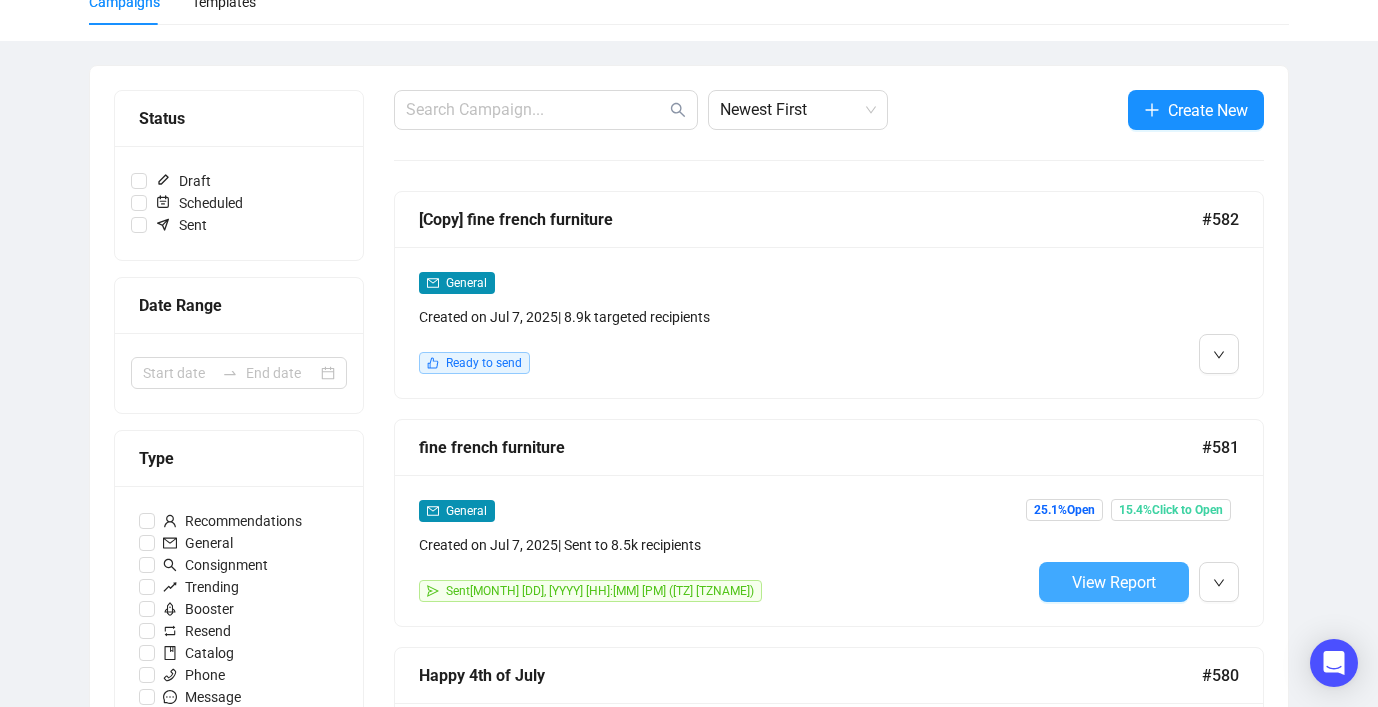 click on "View Report" at bounding box center (1114, 582) 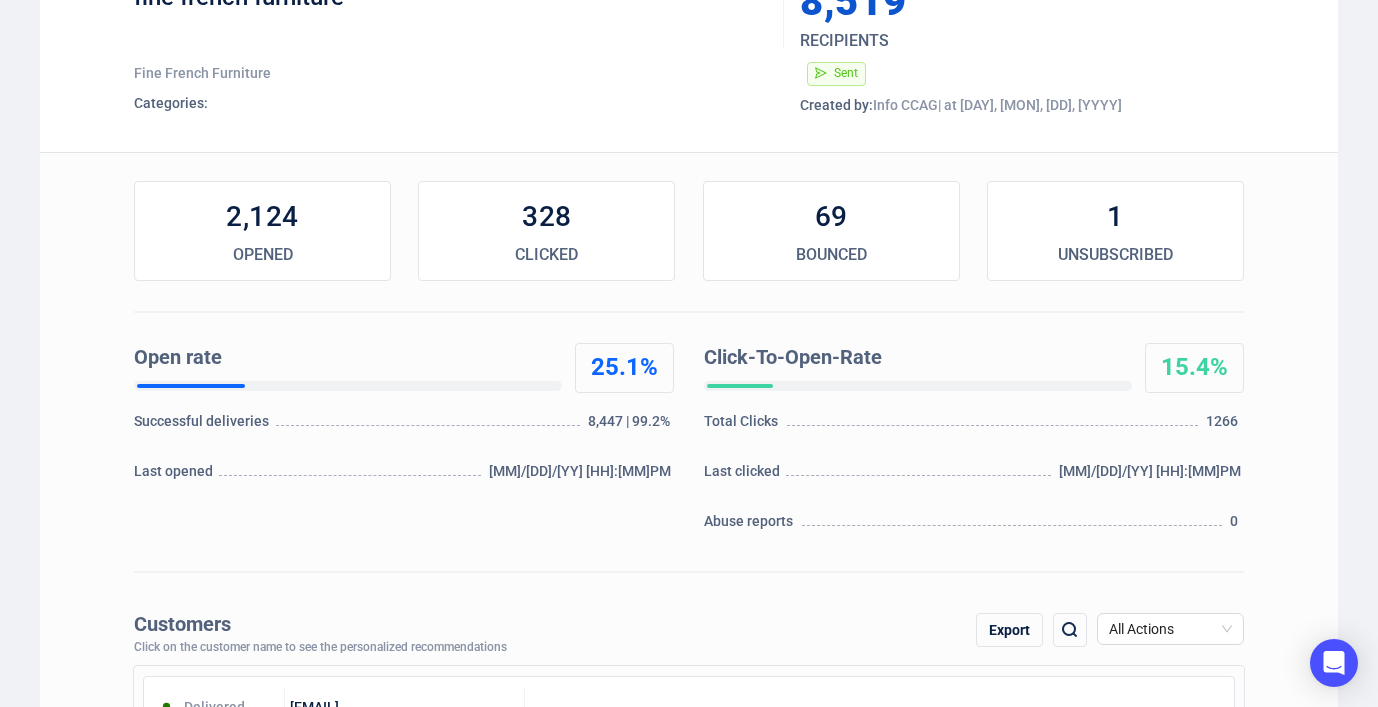 scroll, scrollTop: 0, scrollLeft: 0, axis: both 